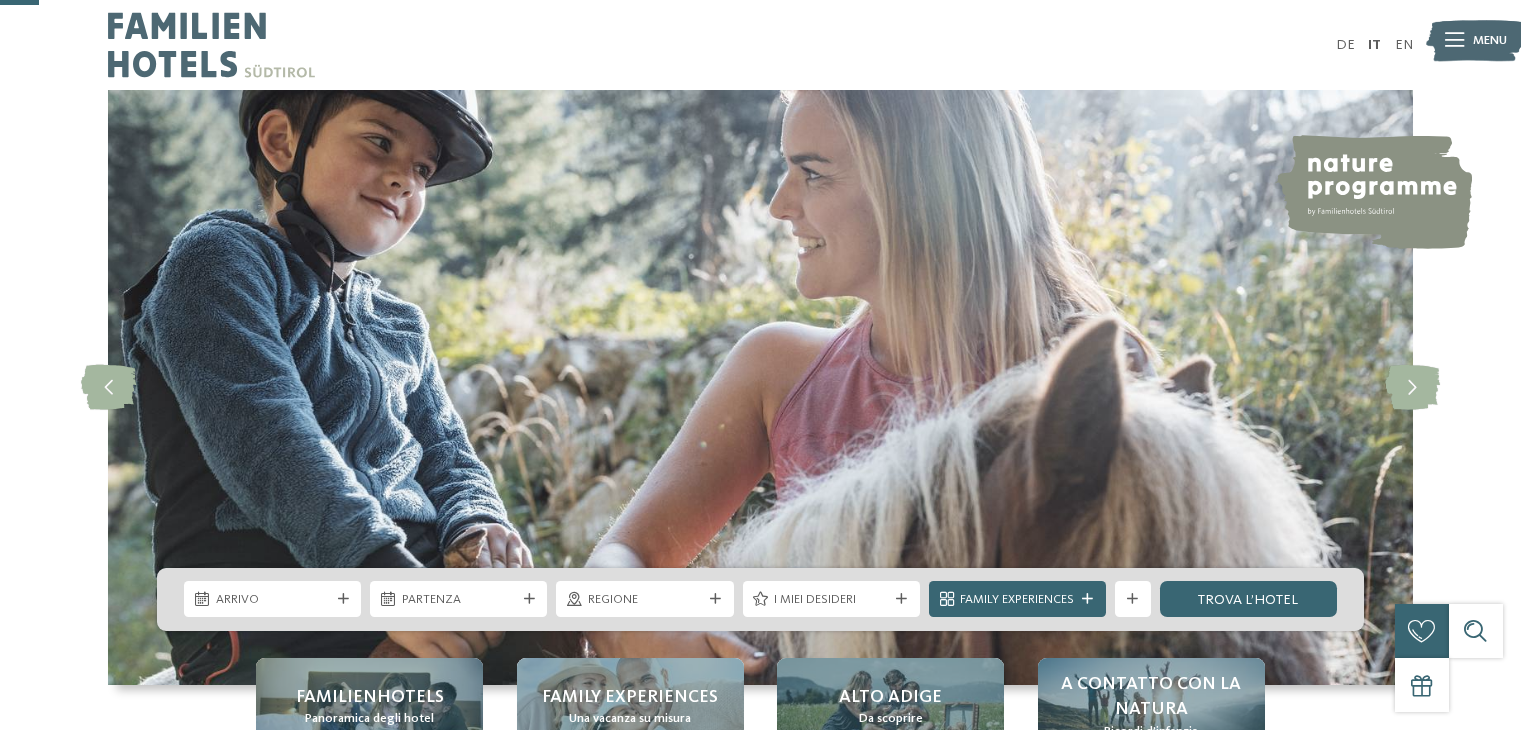 scroll, scrollTop: 200, scrollLeft: 0, axis: vertical 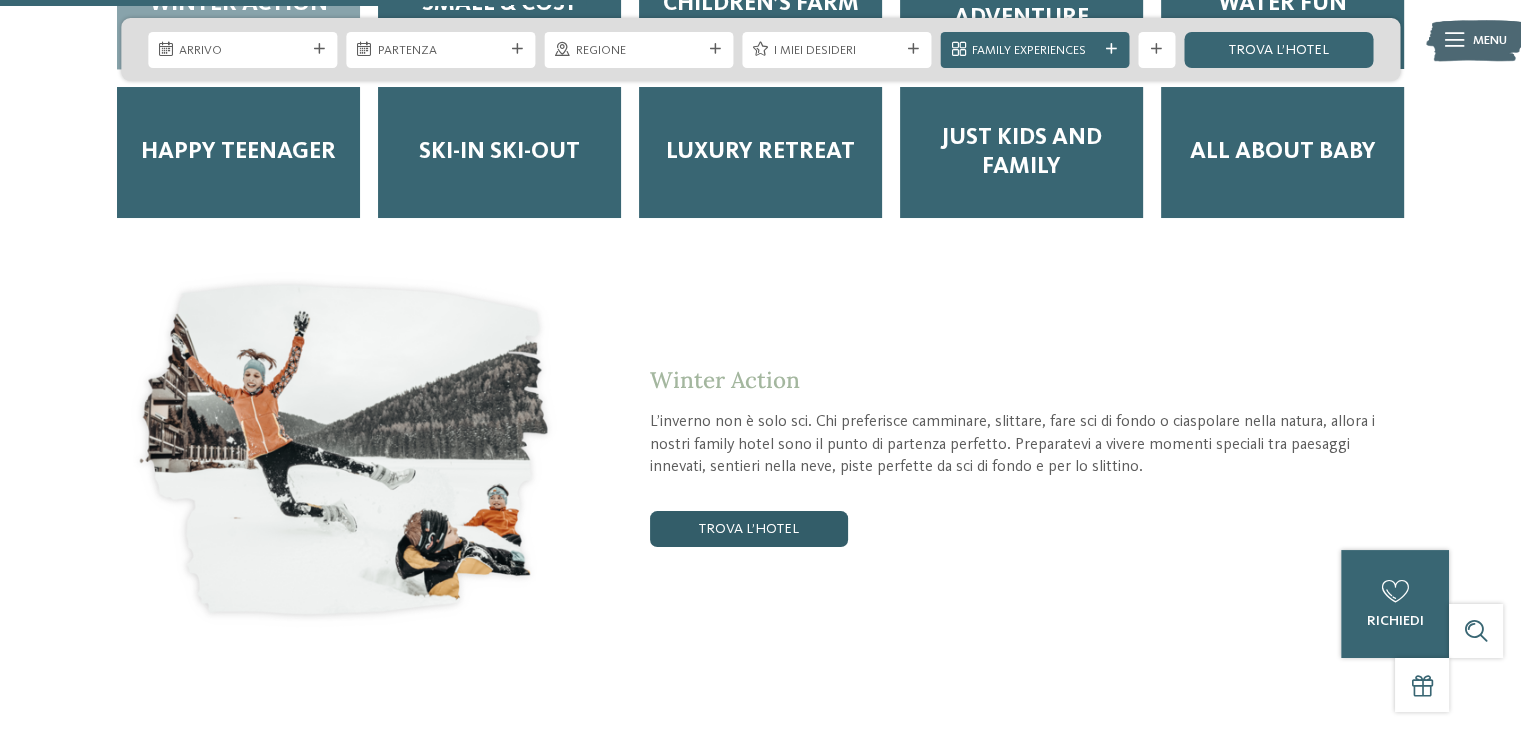 click on "trova l’hotel" at bounding box center (749, 529) 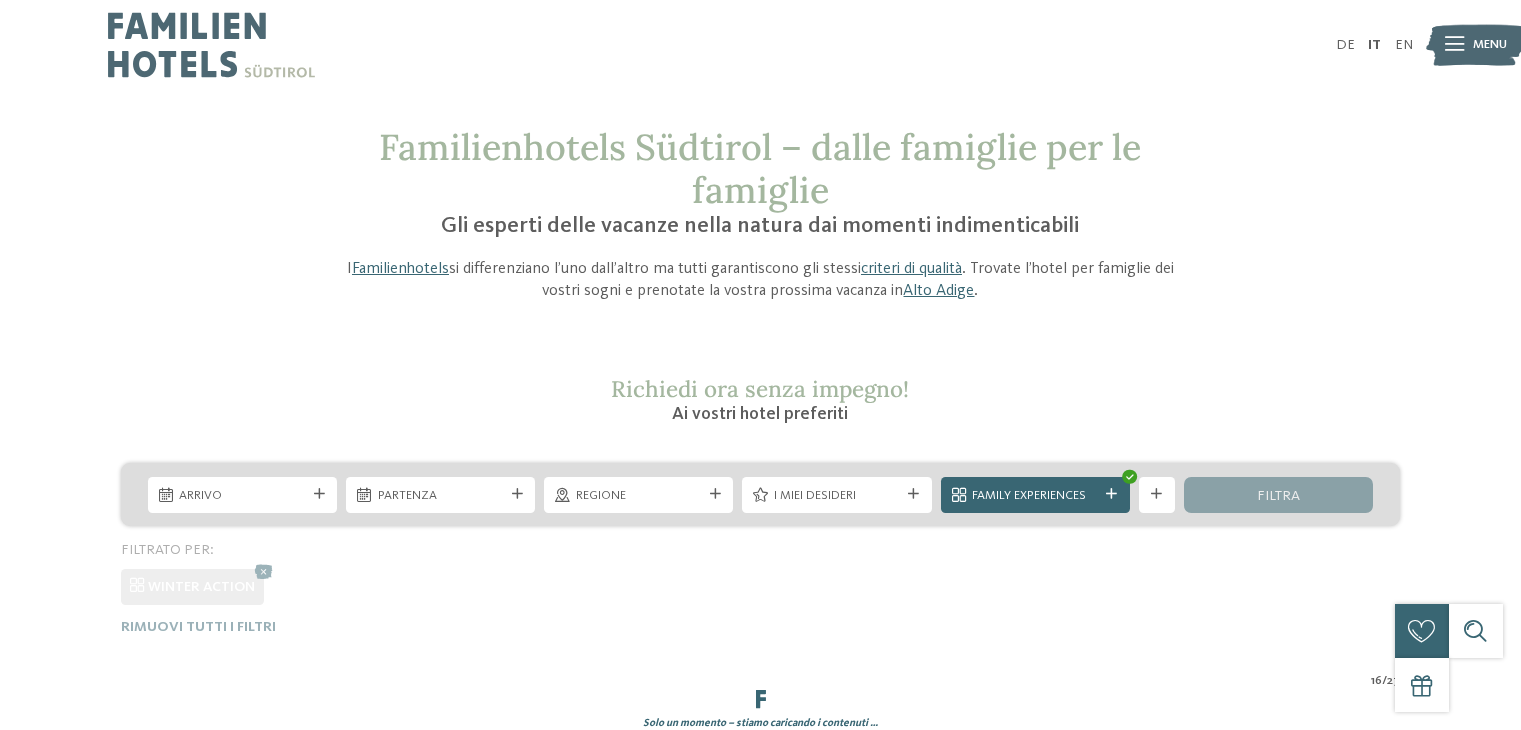 scroll, scrollTop: 0, scrollLeft: 0, axis: both 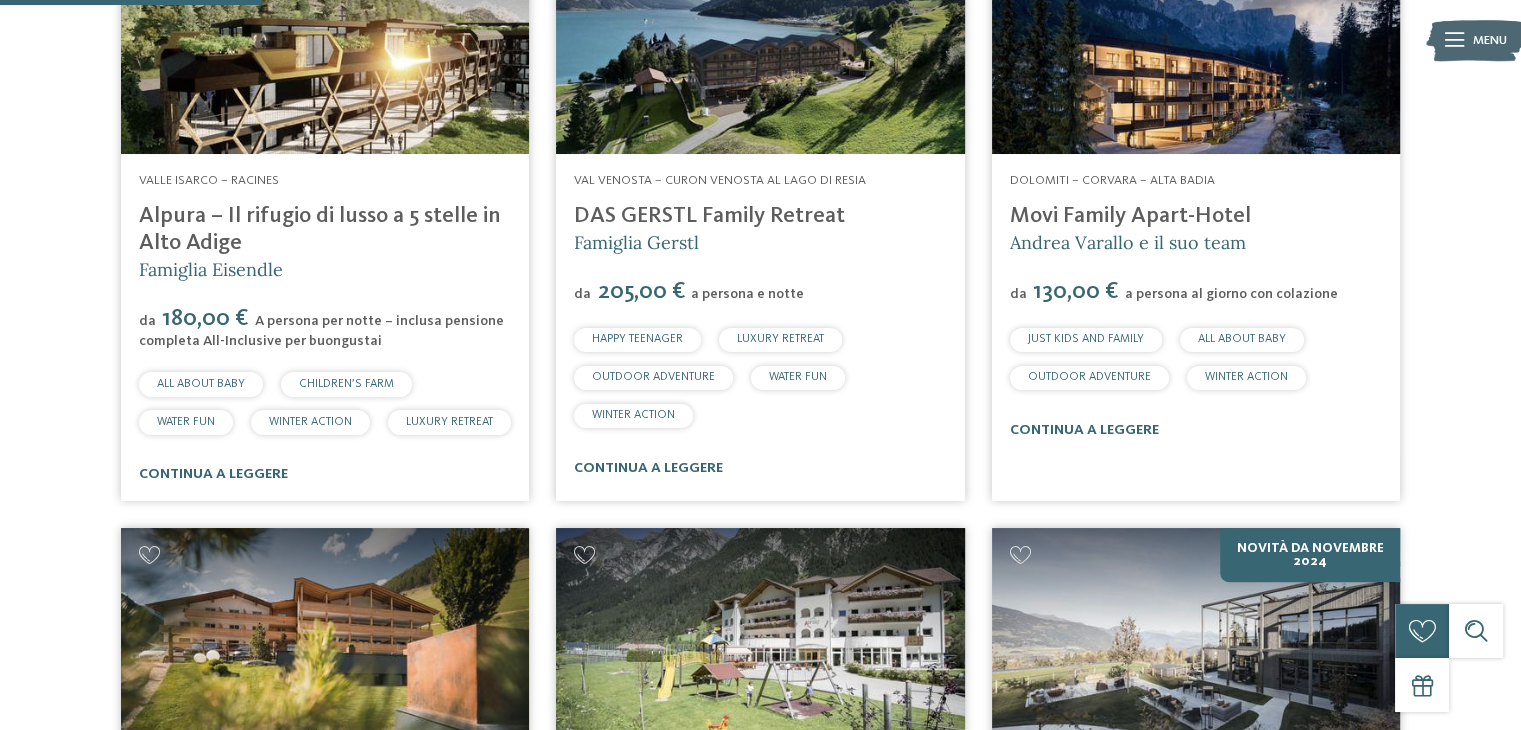 click on "Movi Family Apart-Hotel" at bounding box center (1130, 216) 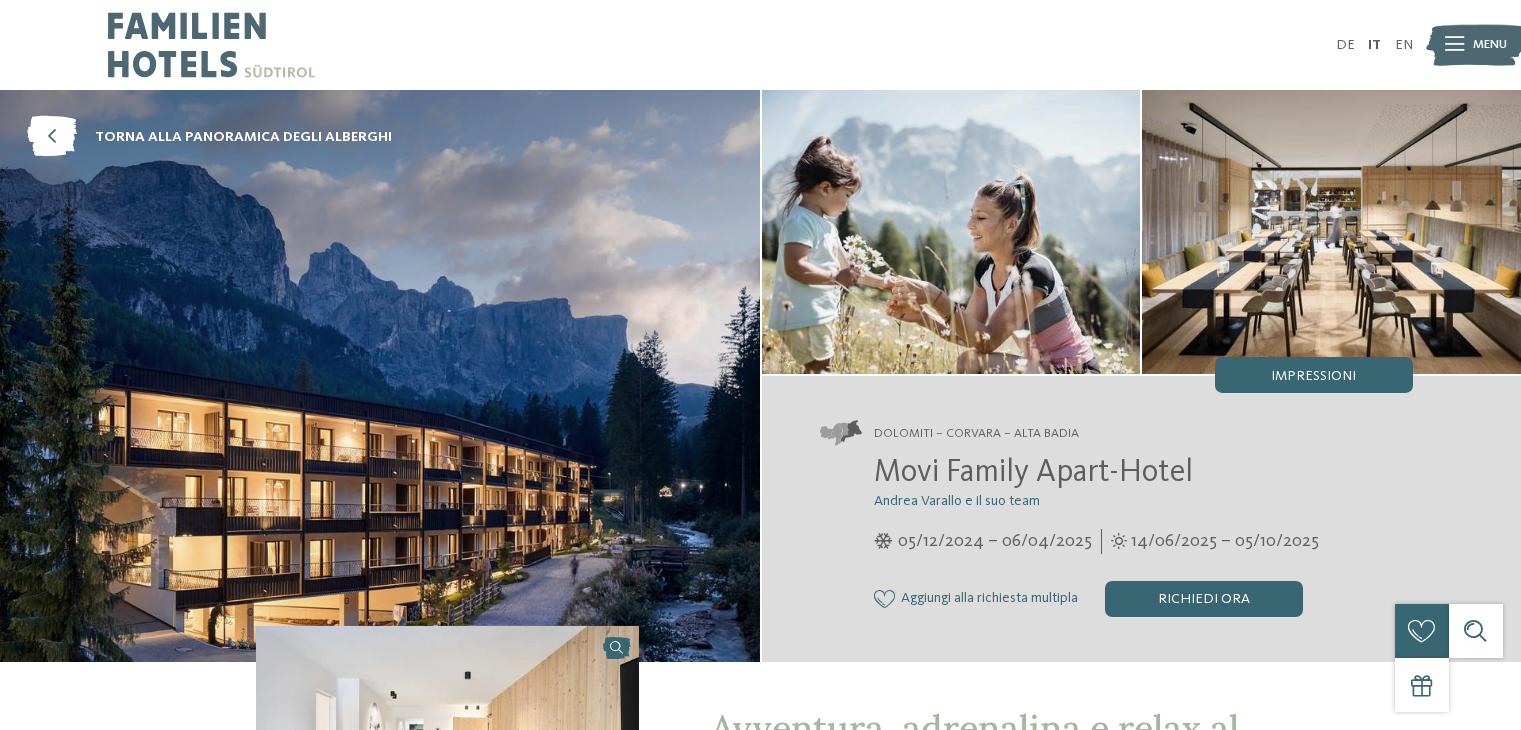 scroll, scrollTop: 0, scrollLeft: 0, axis: both 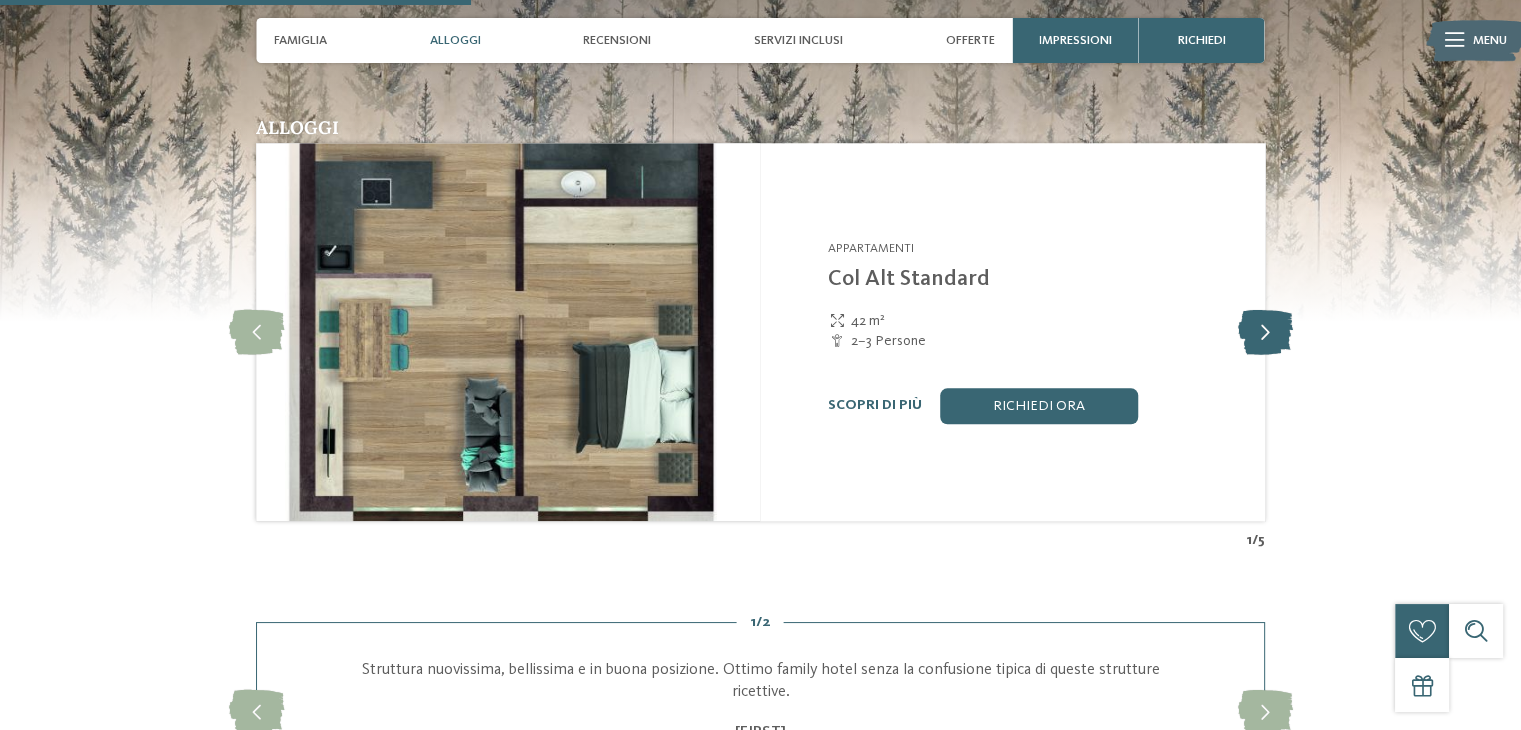 click at bounding box center (1264, 331) 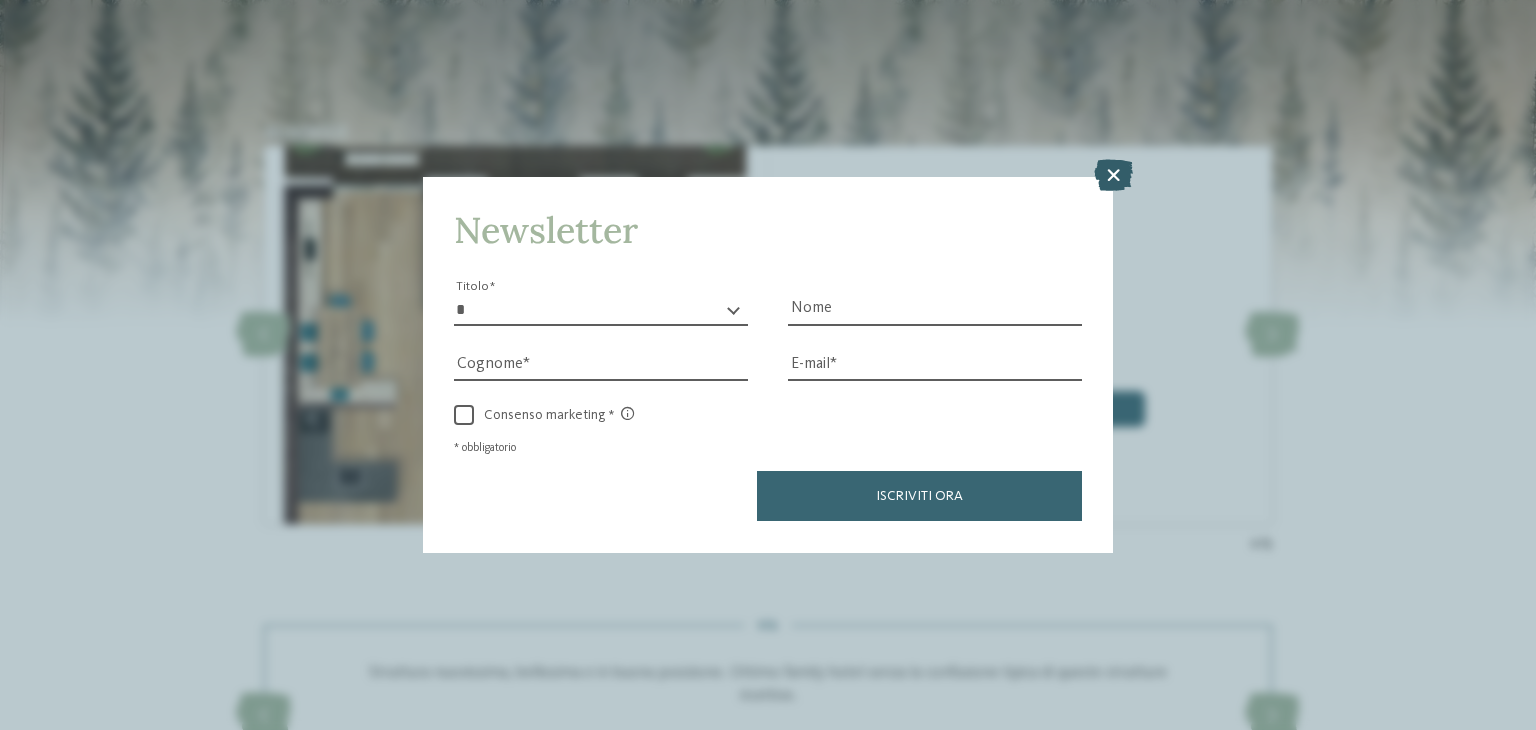 click at bounding box center (1113, 176) 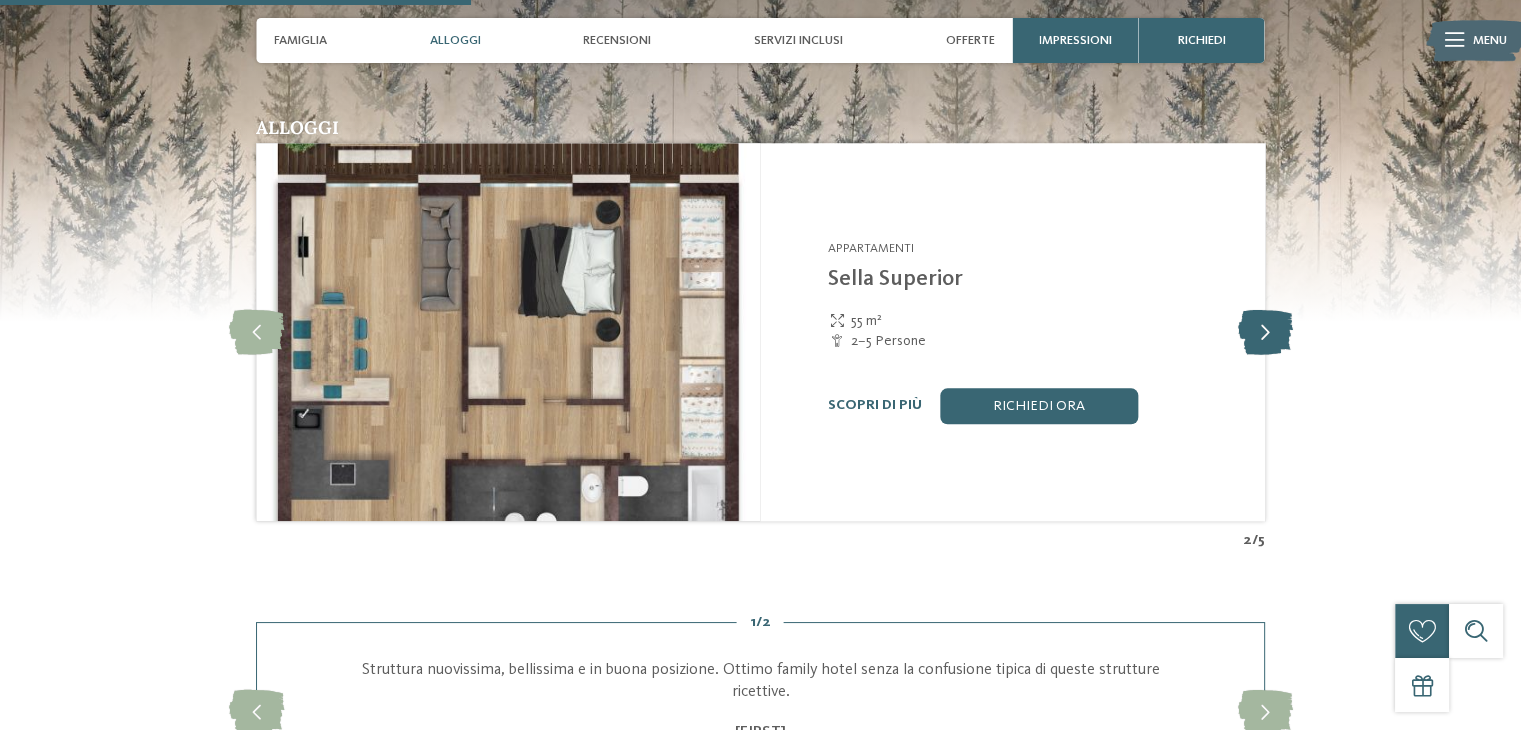click at bounding box center (1264, 331) 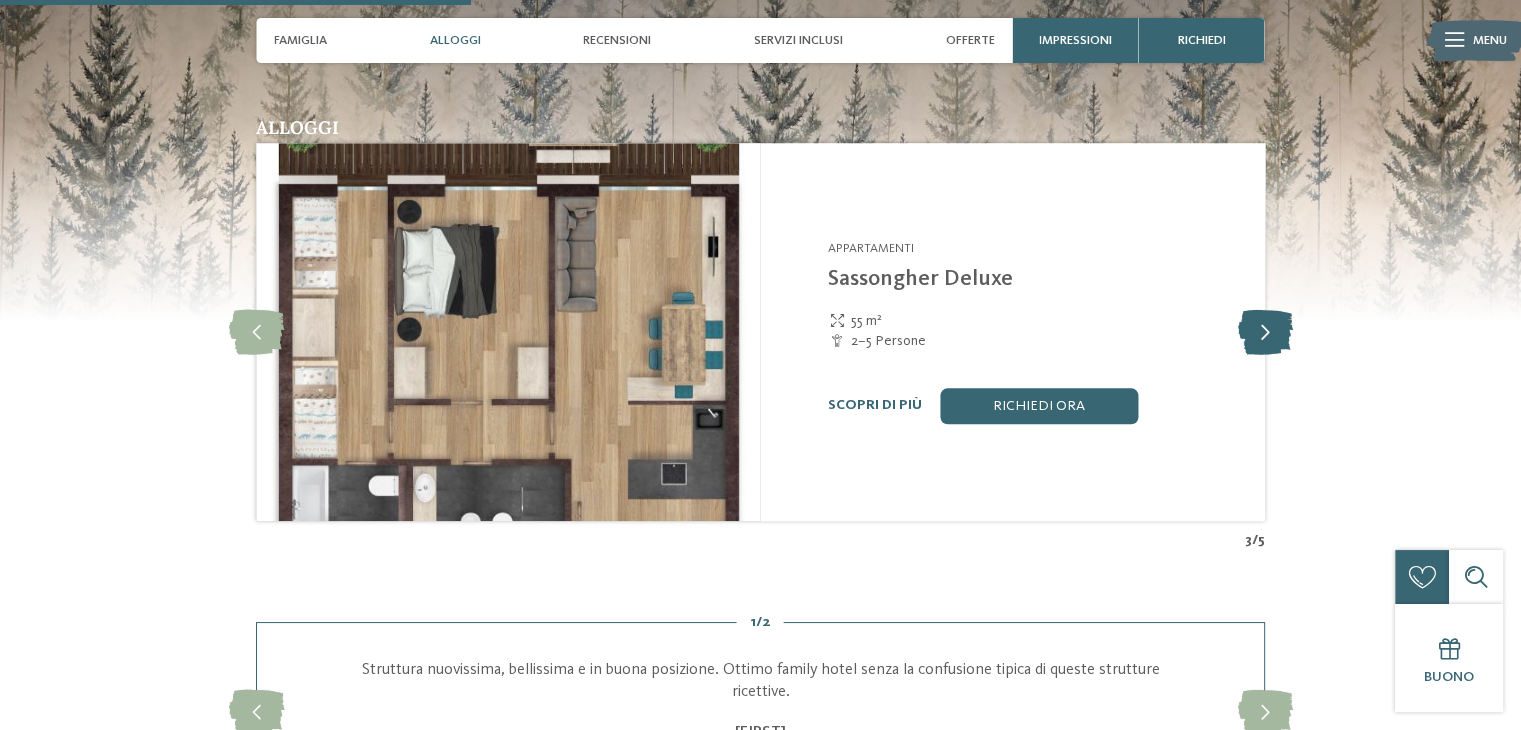 click at bounding box center [1264, 331] 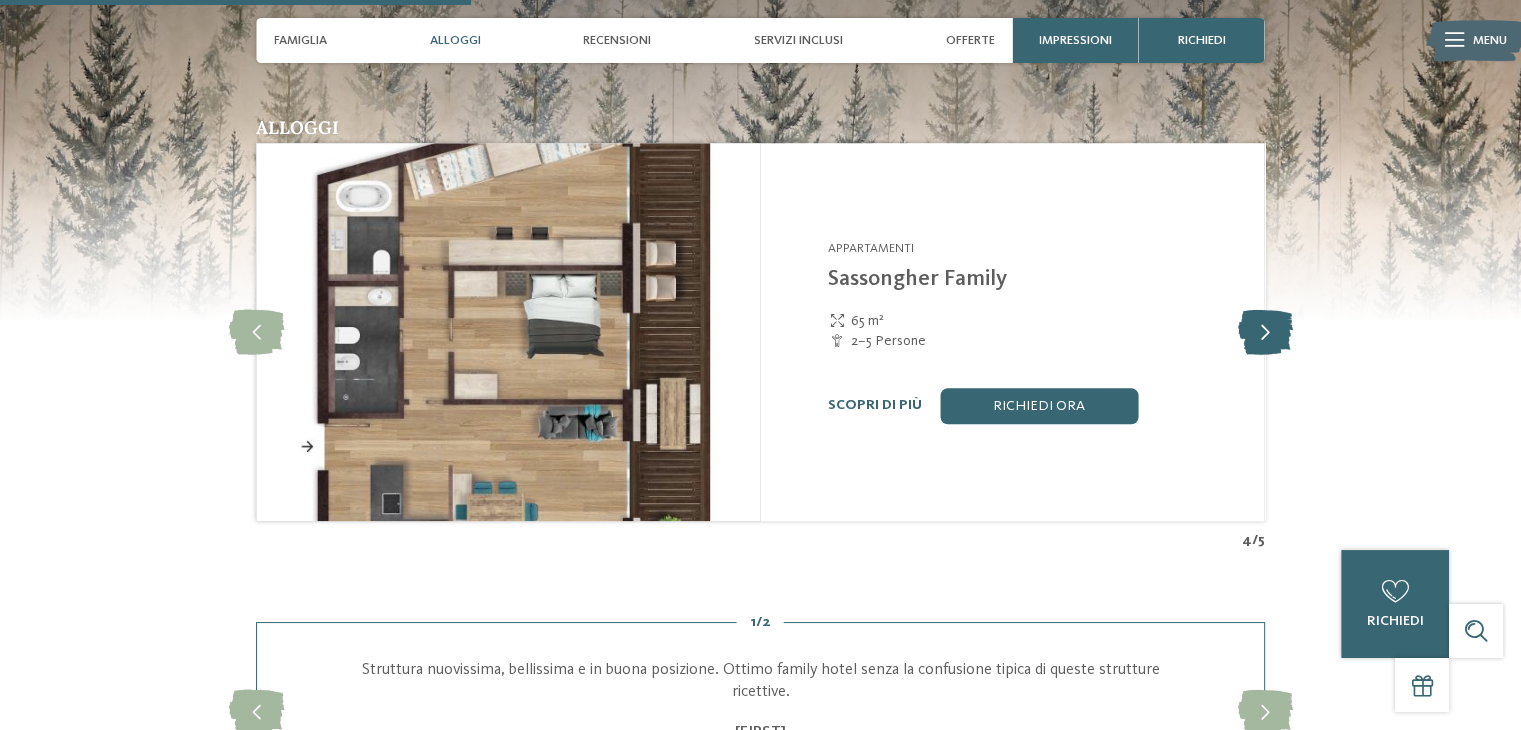 click at bounding box center (1264, 331) 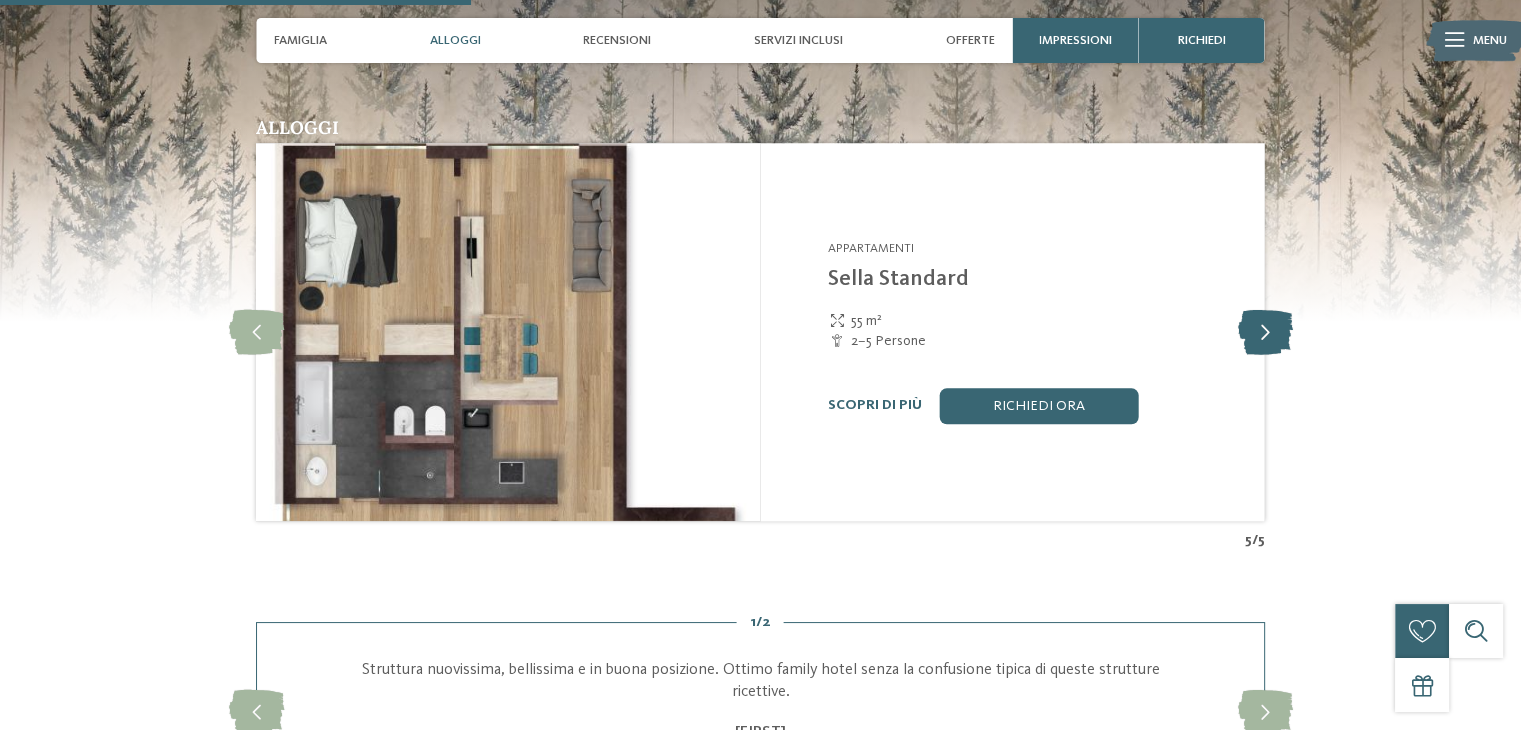 click at bounding box center (1264, 331) 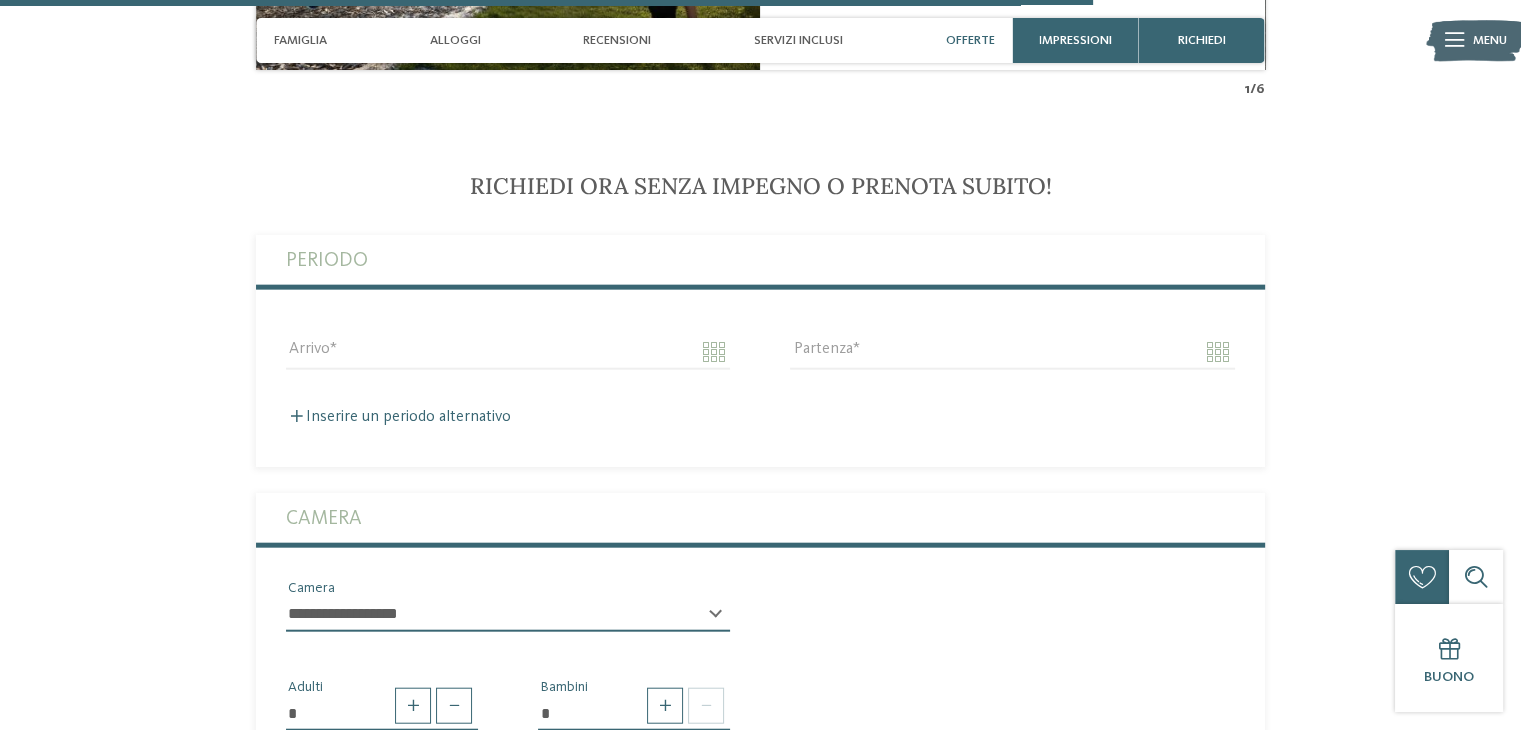 scroll, scrollTop: 4600, scrollLeft: 0, axis: vertical 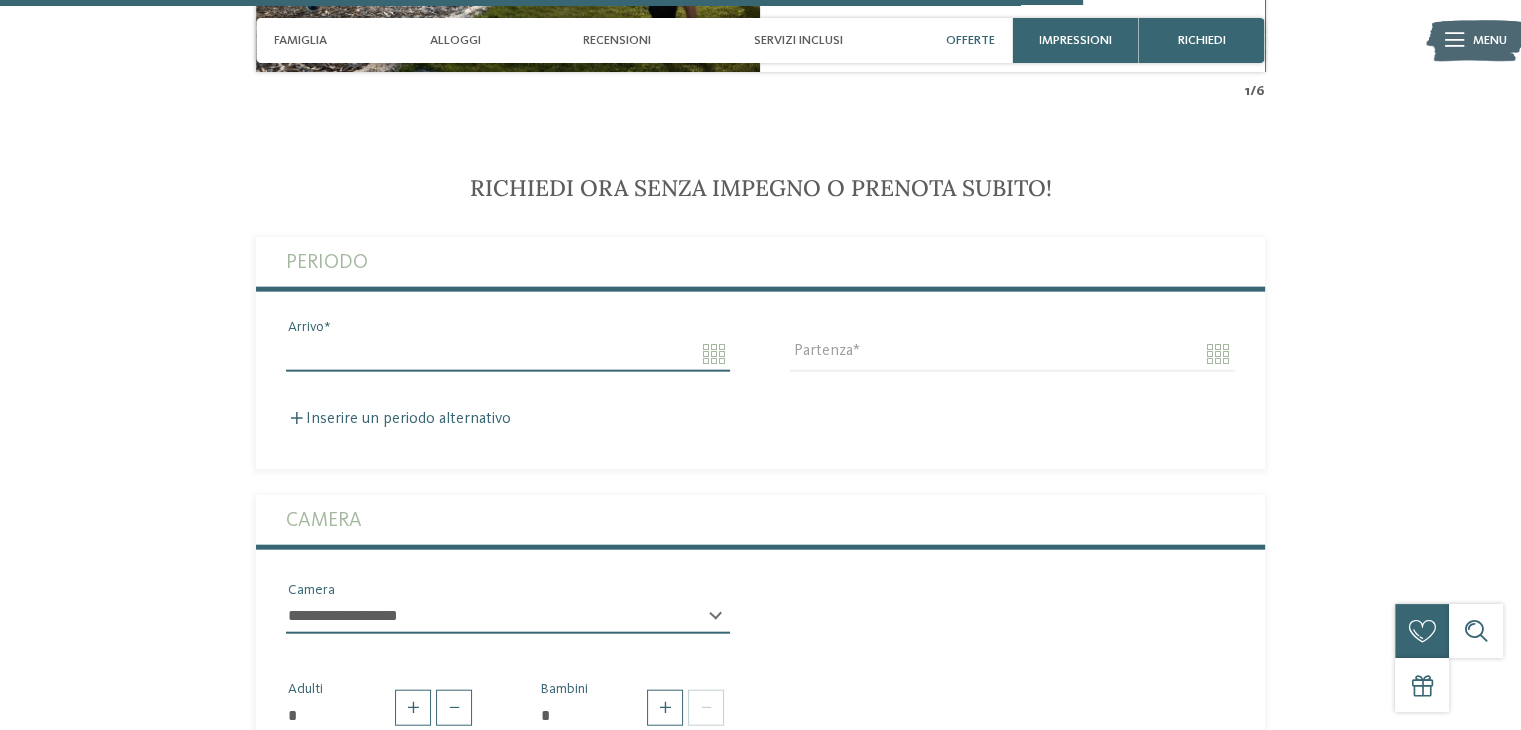 click on "Arrivo" at bounding box center [508, 354] 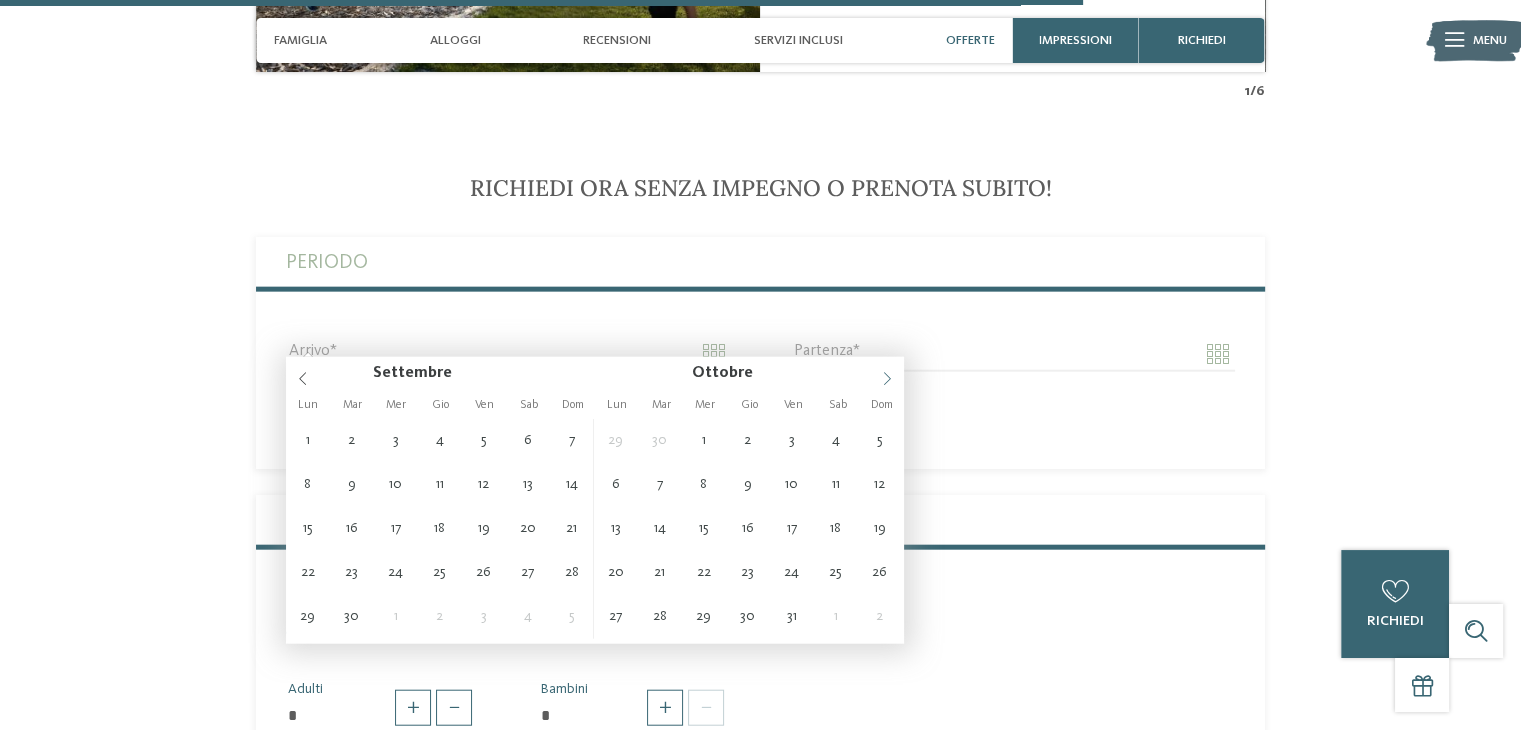 click 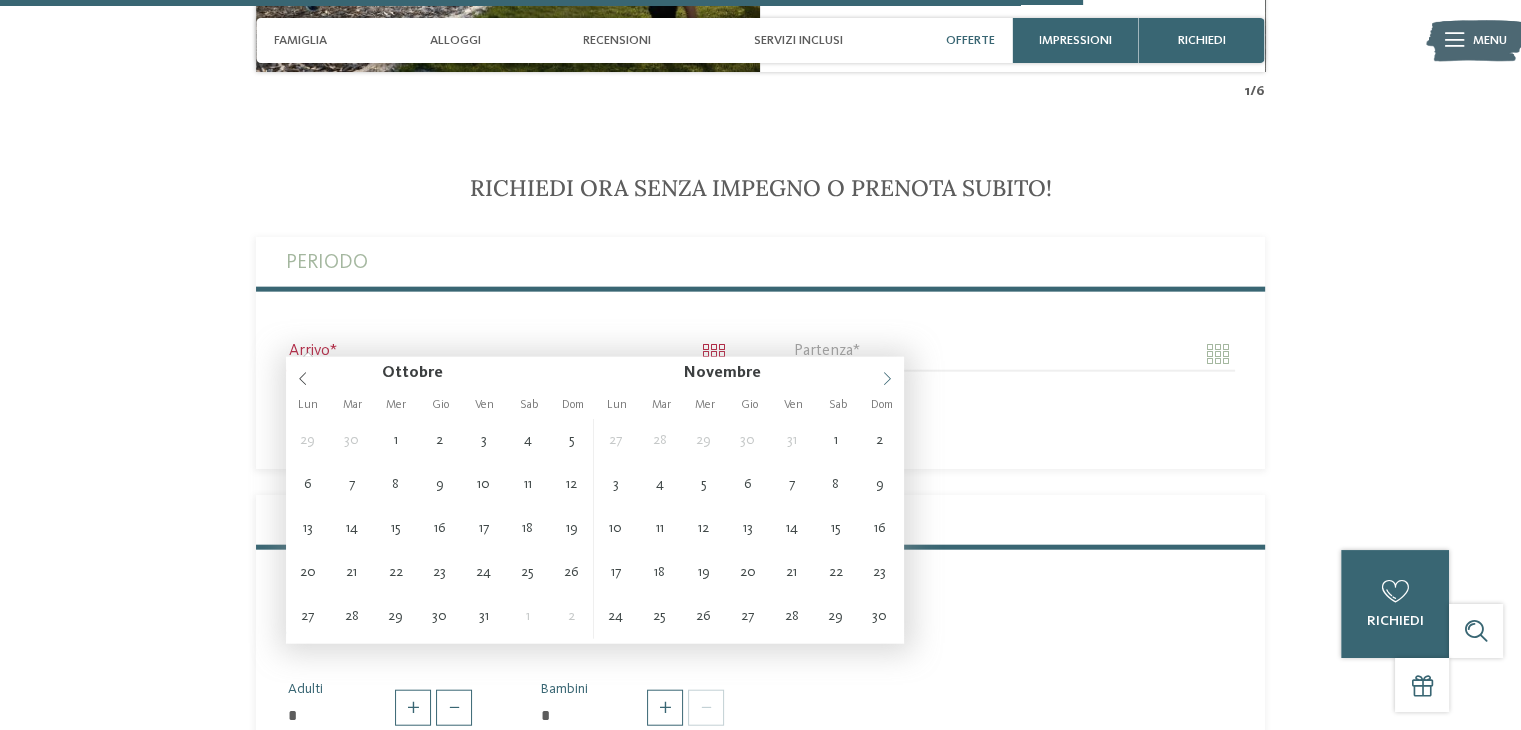 click 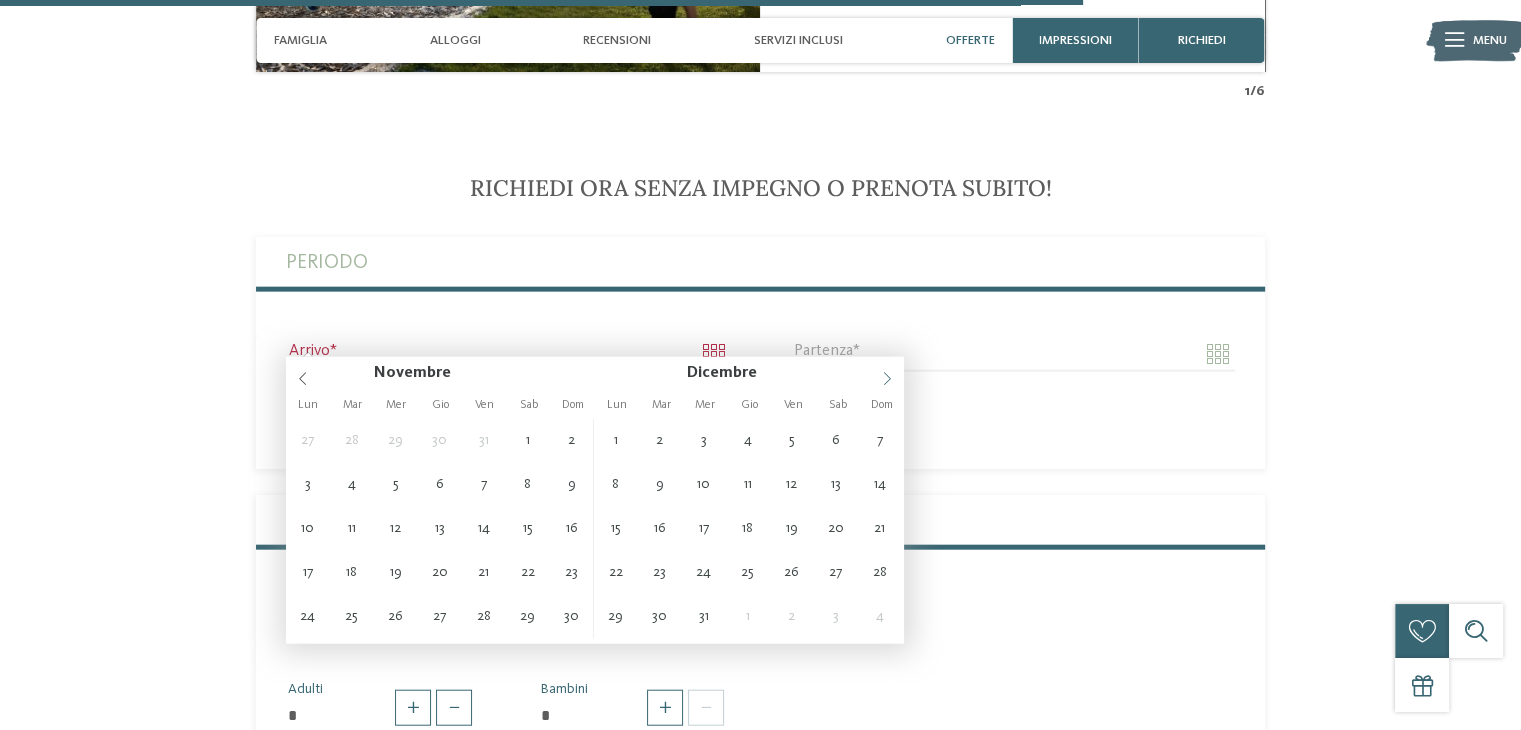 type on "****" 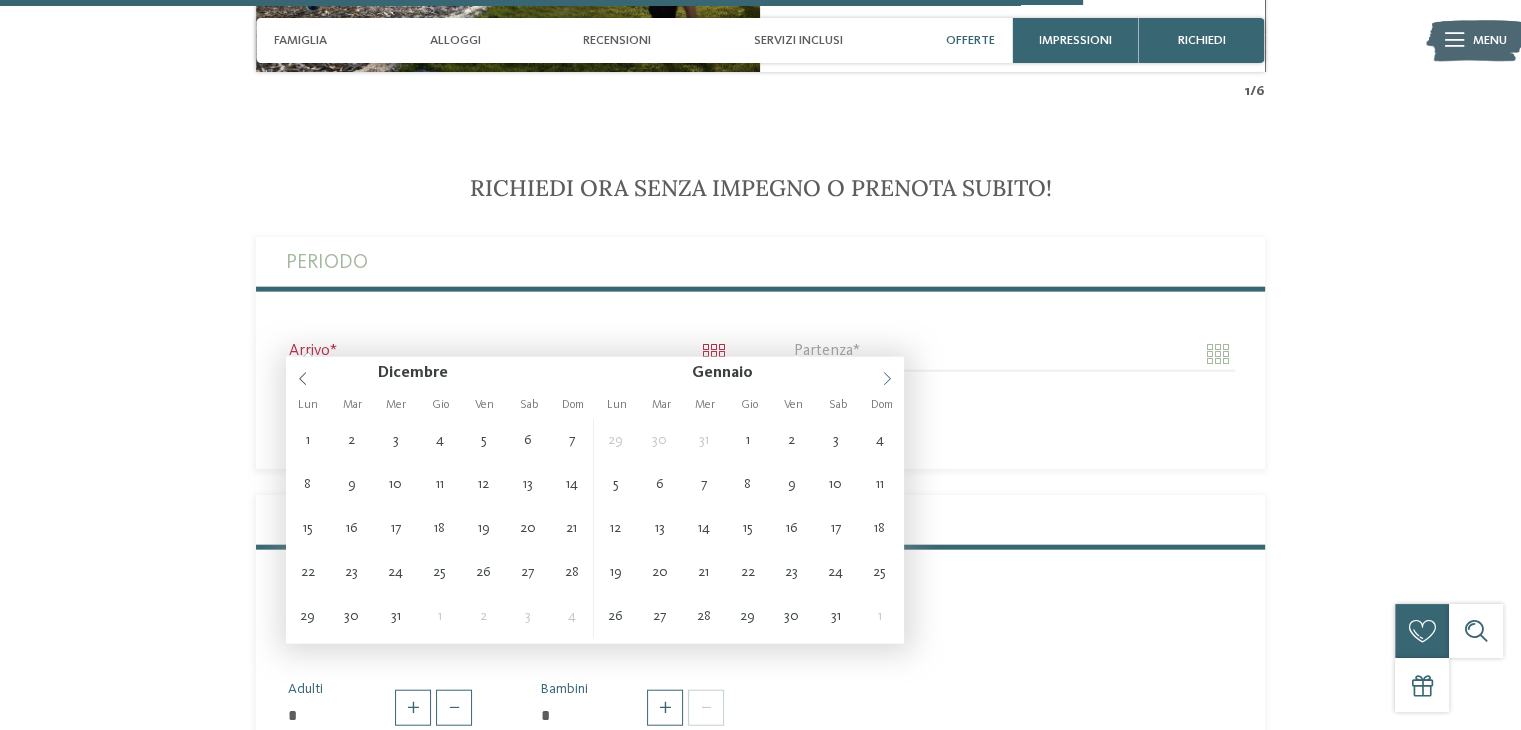 click at bounding box center (887, 374) 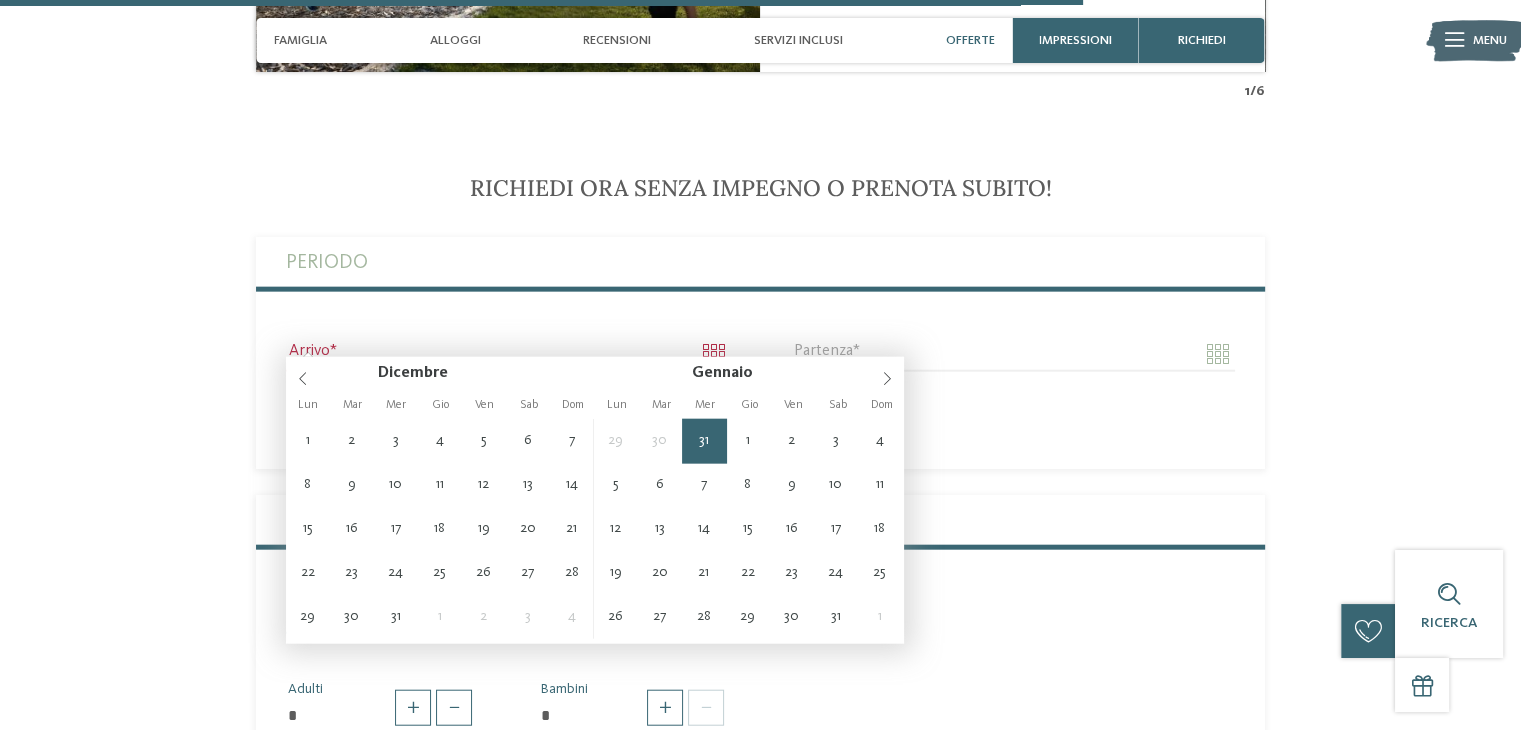 type on "**********" 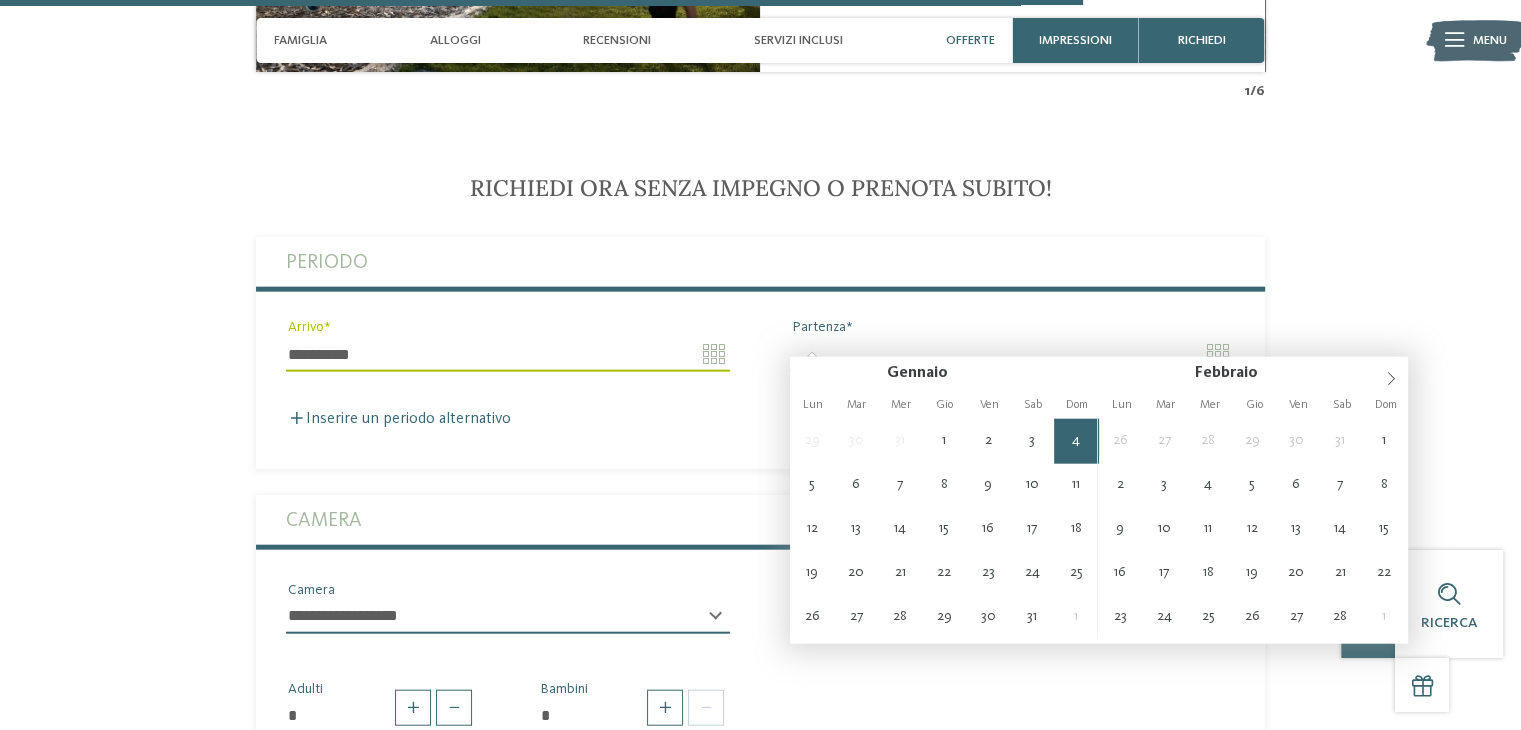type on "**********" 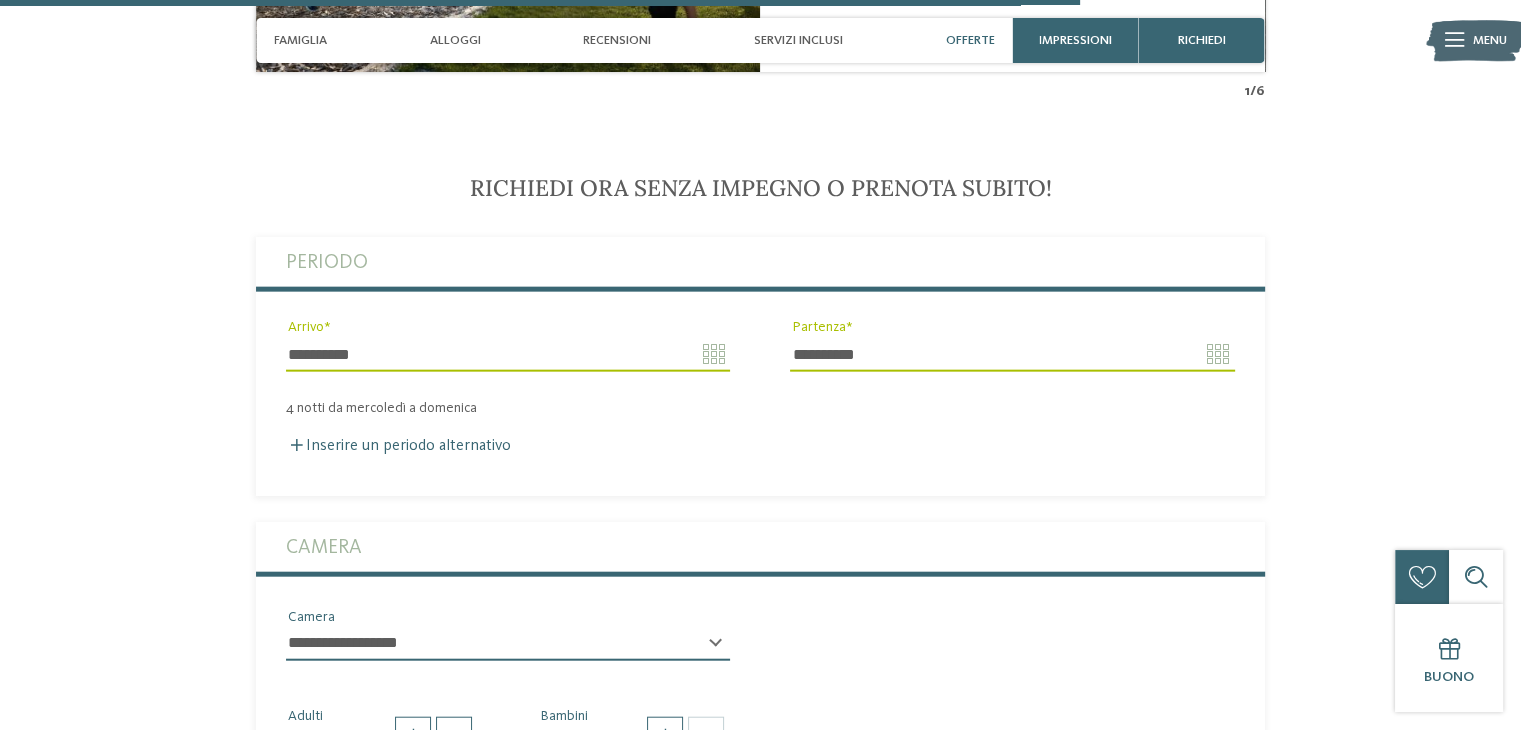 scroll, scrollTop: 4800, scrollLeft: 0, axis: vertical 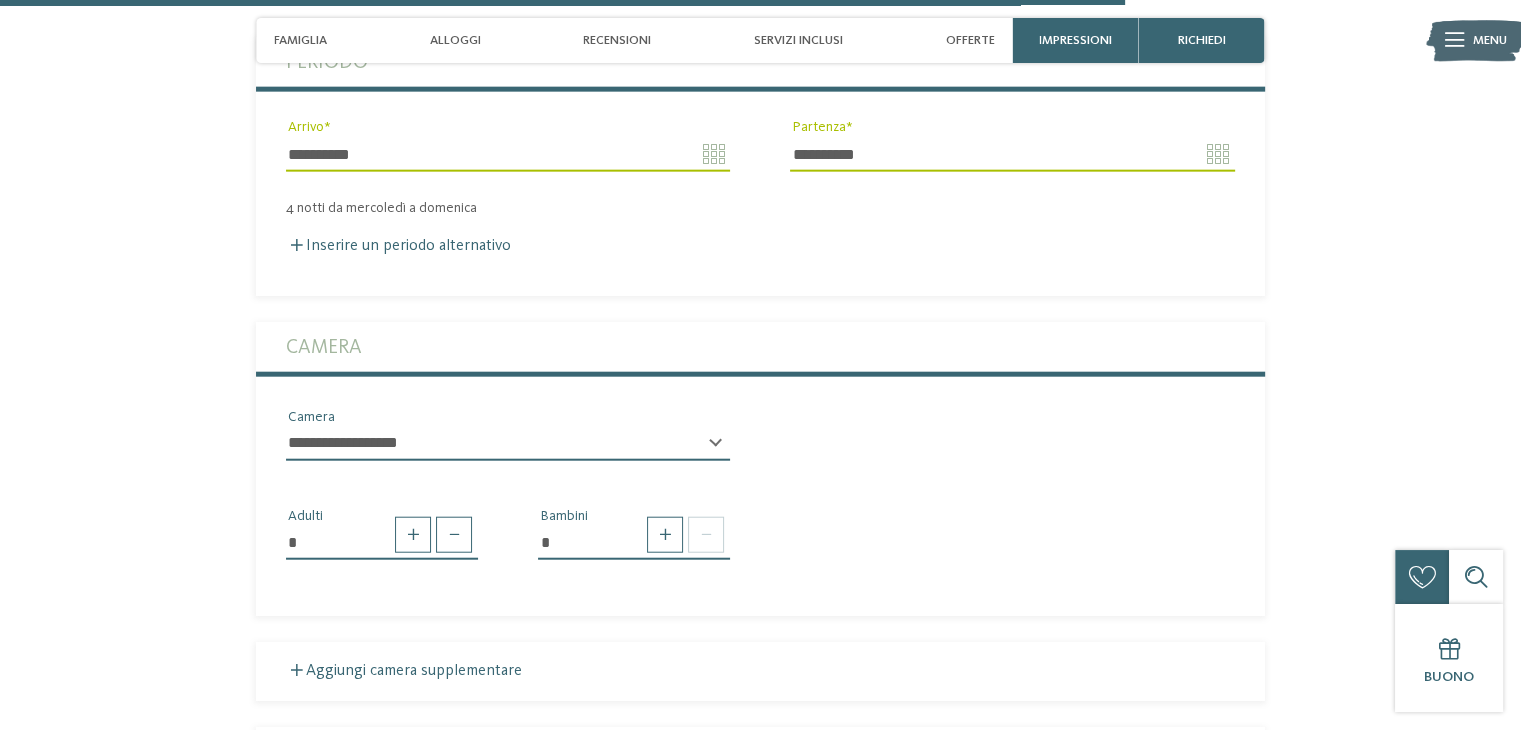 click on "**********" at bounding box center (508, 444) 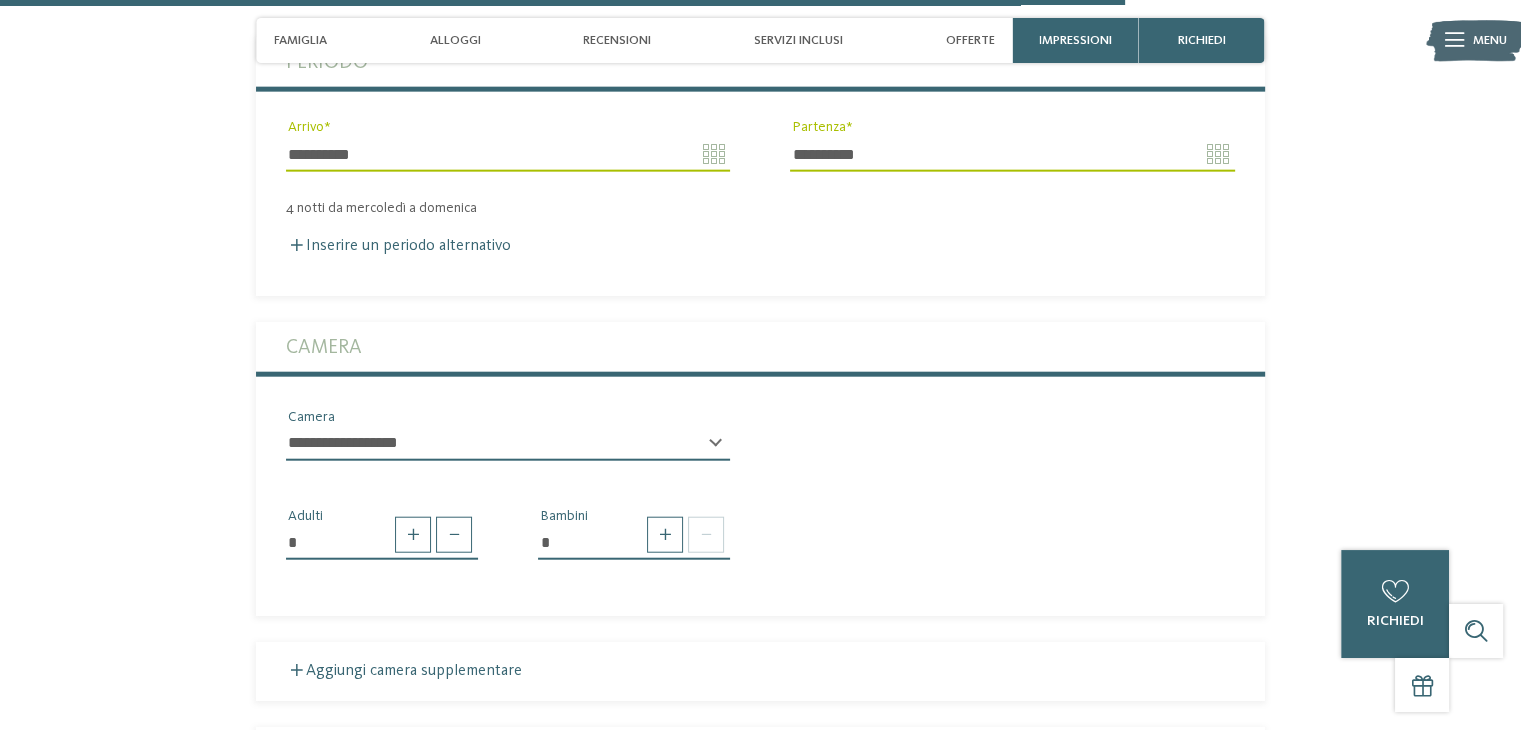 select on "*****" 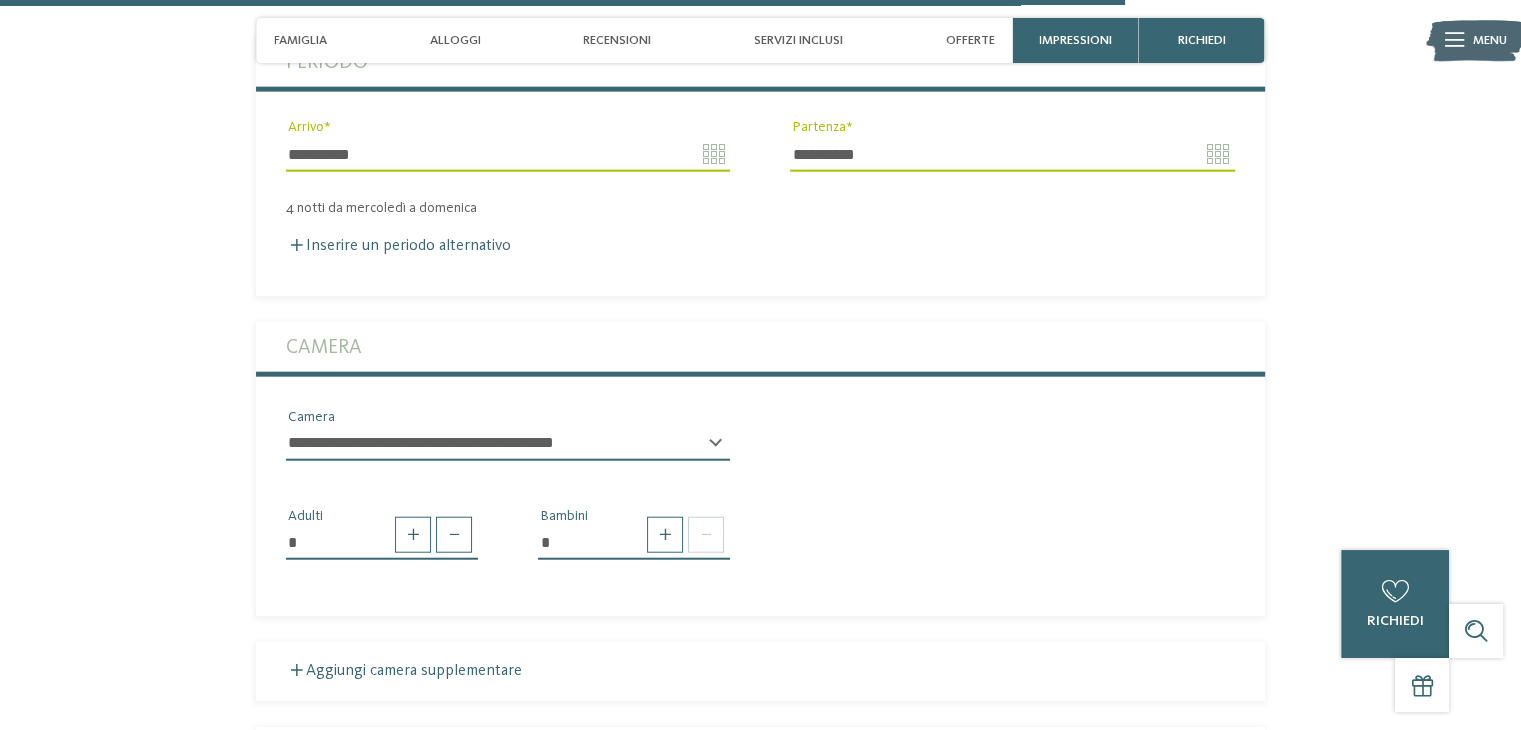 click on "**********" at bounding box center (508, 444) 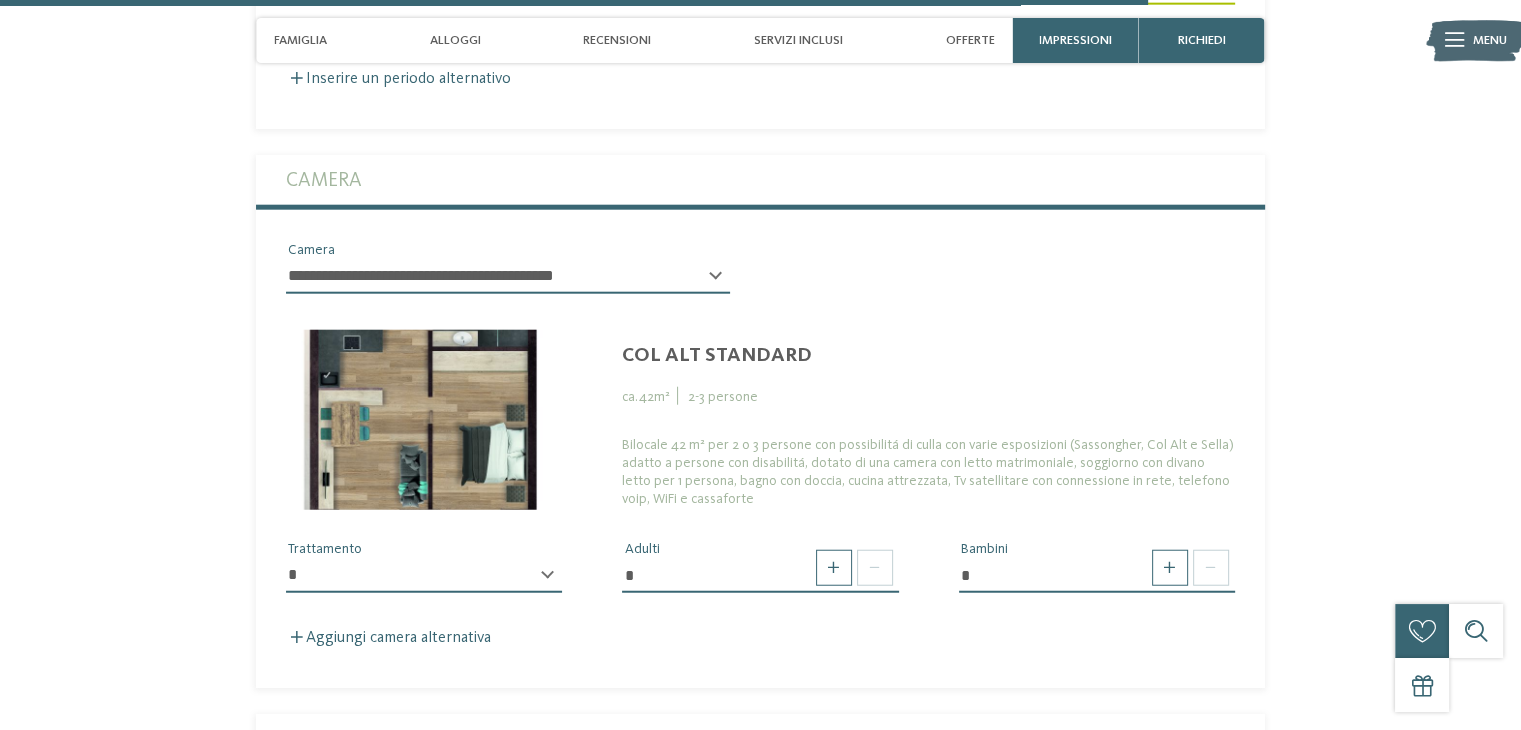 scroll, scrollTop: 5100, scrollLeft: 0, axis: vertical 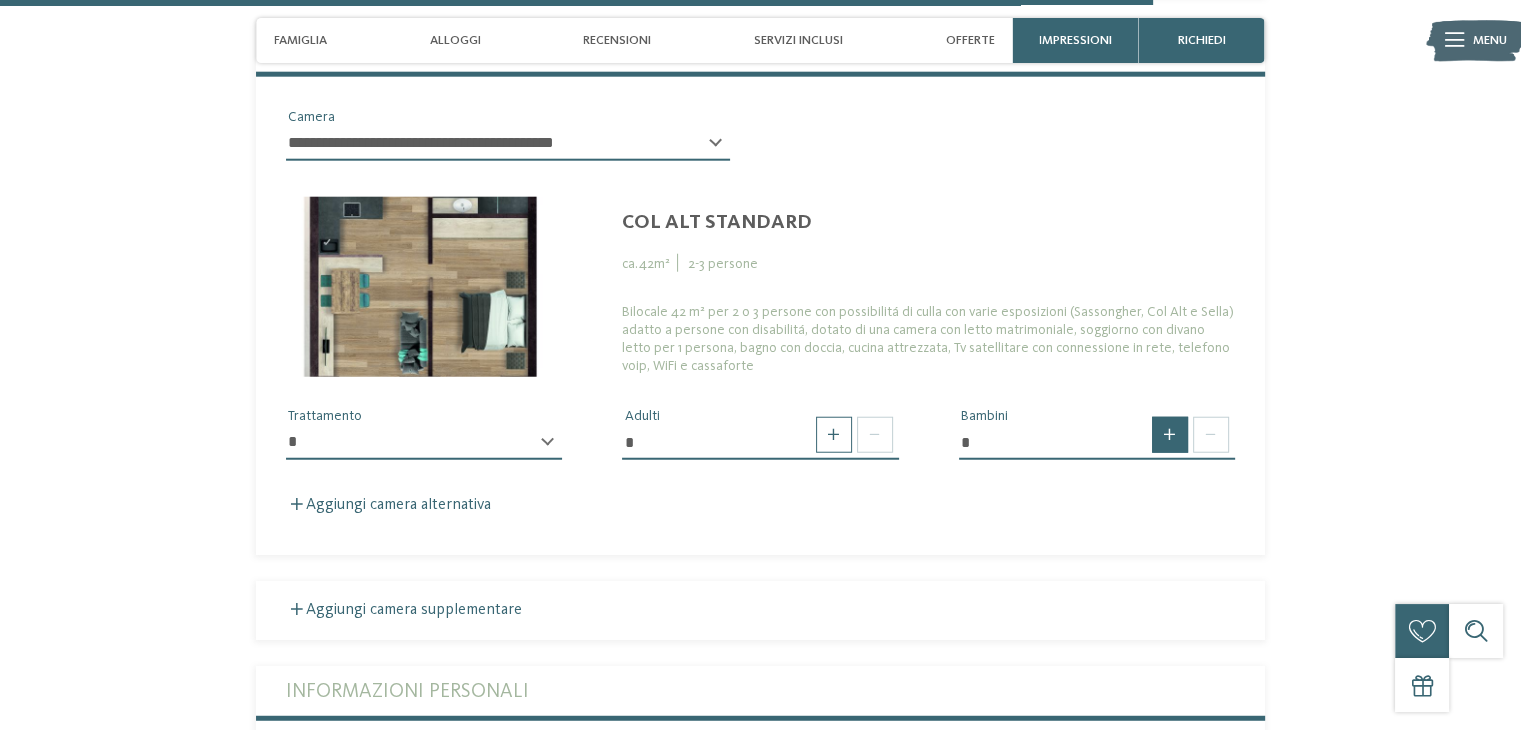 click at bounding box center (1170, 435) 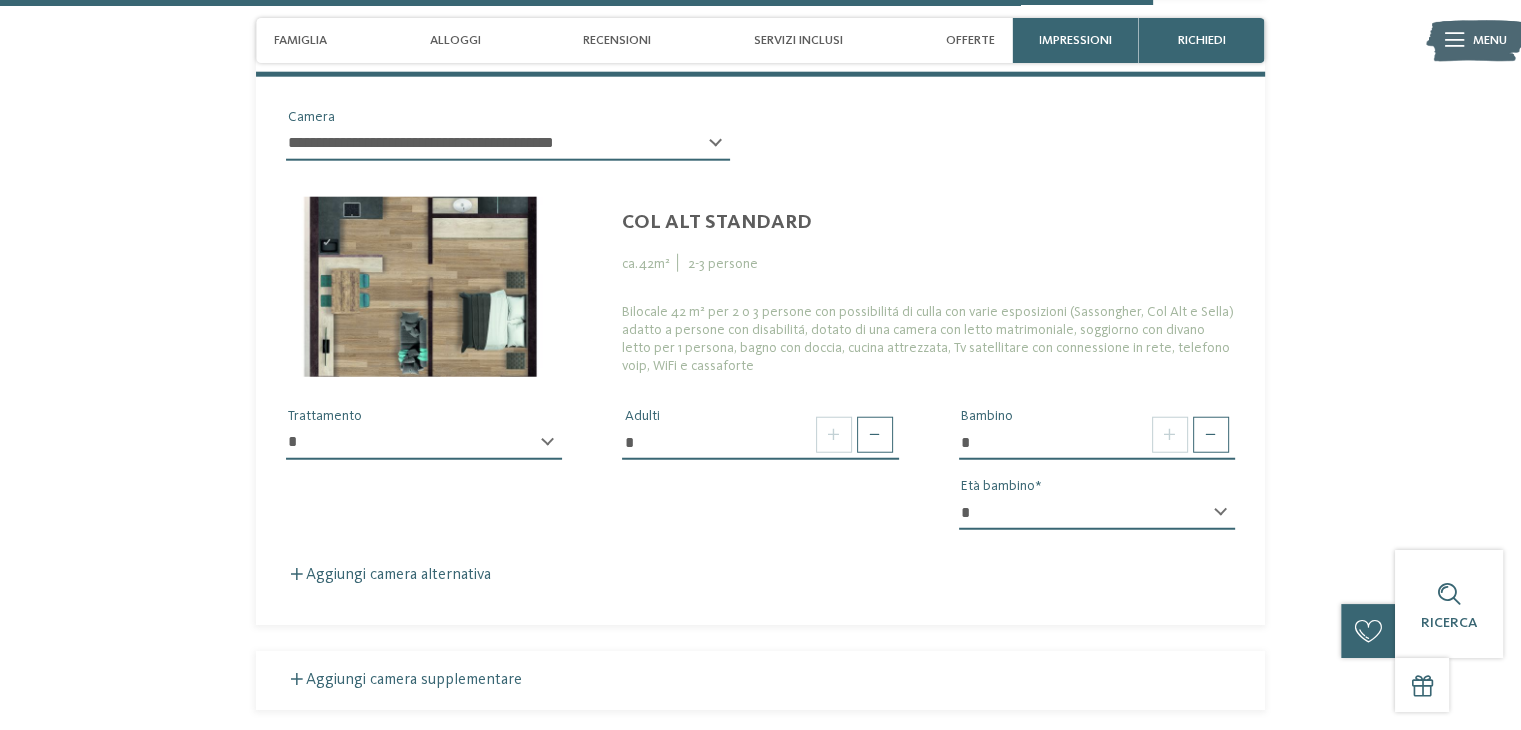 click on "* * * * * * * * * * * ** ** ** ** ** ** ** **" at bounding box center [1097, 513] 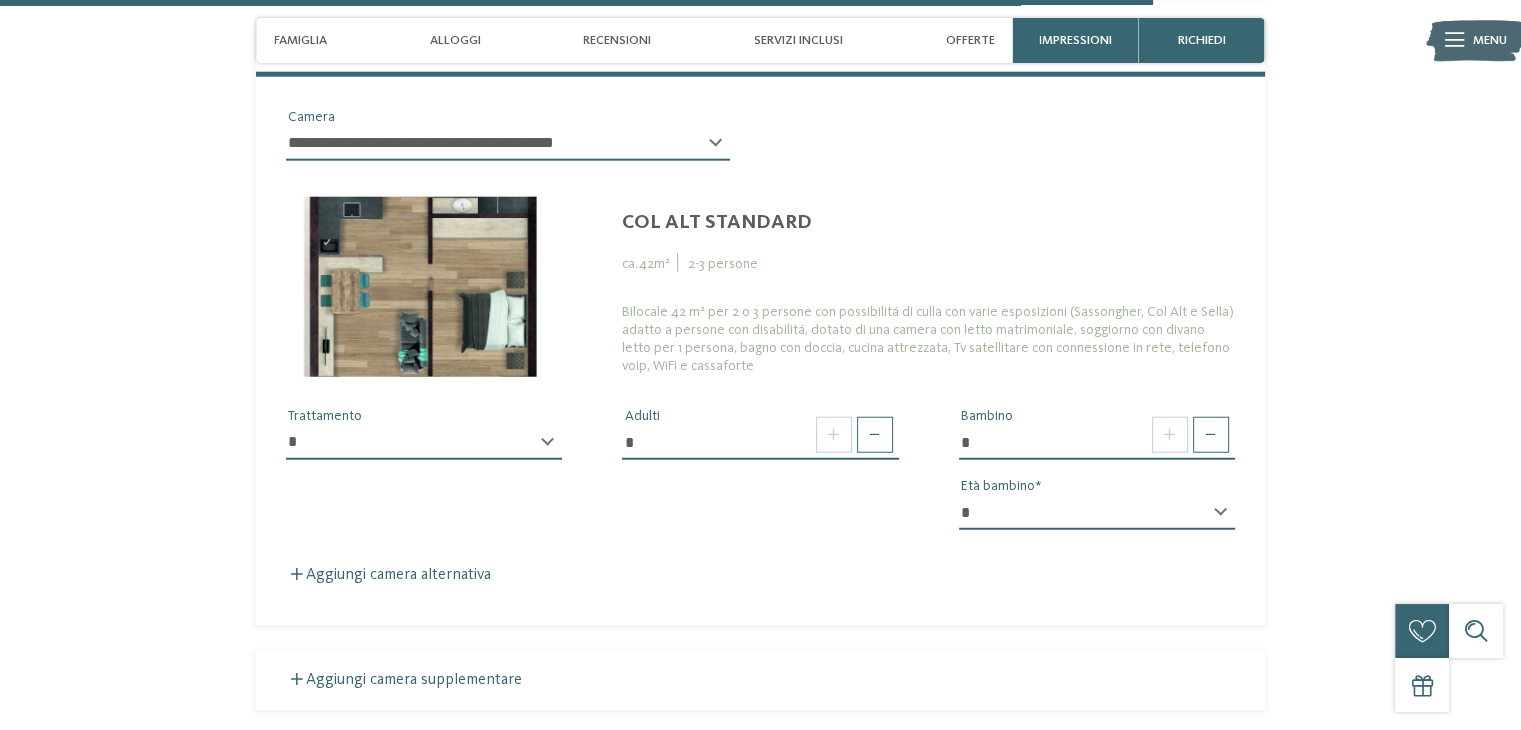 click on "* *********     Trattamento" at bounding box center (424, 441) 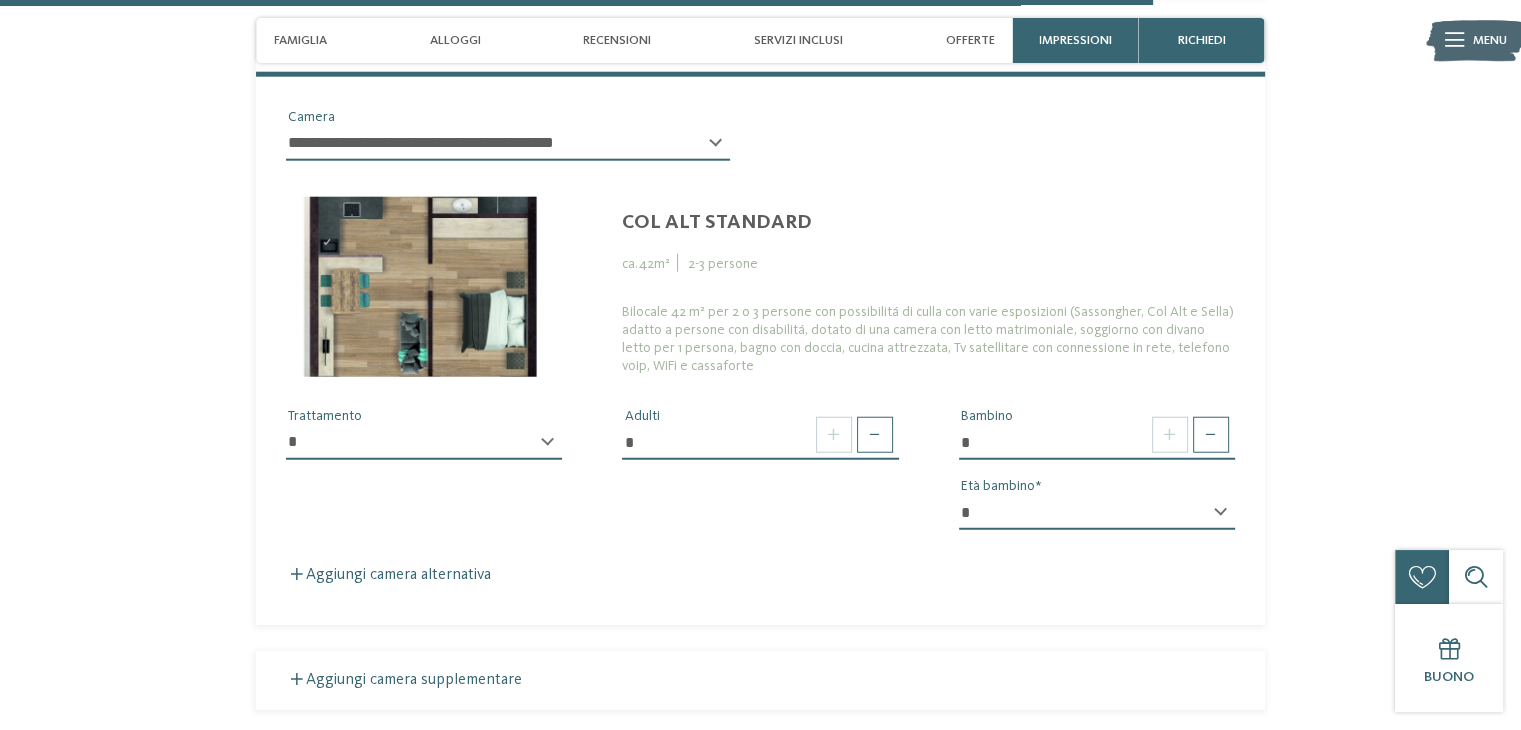click on "* *********" at bounding box center [424, 443] 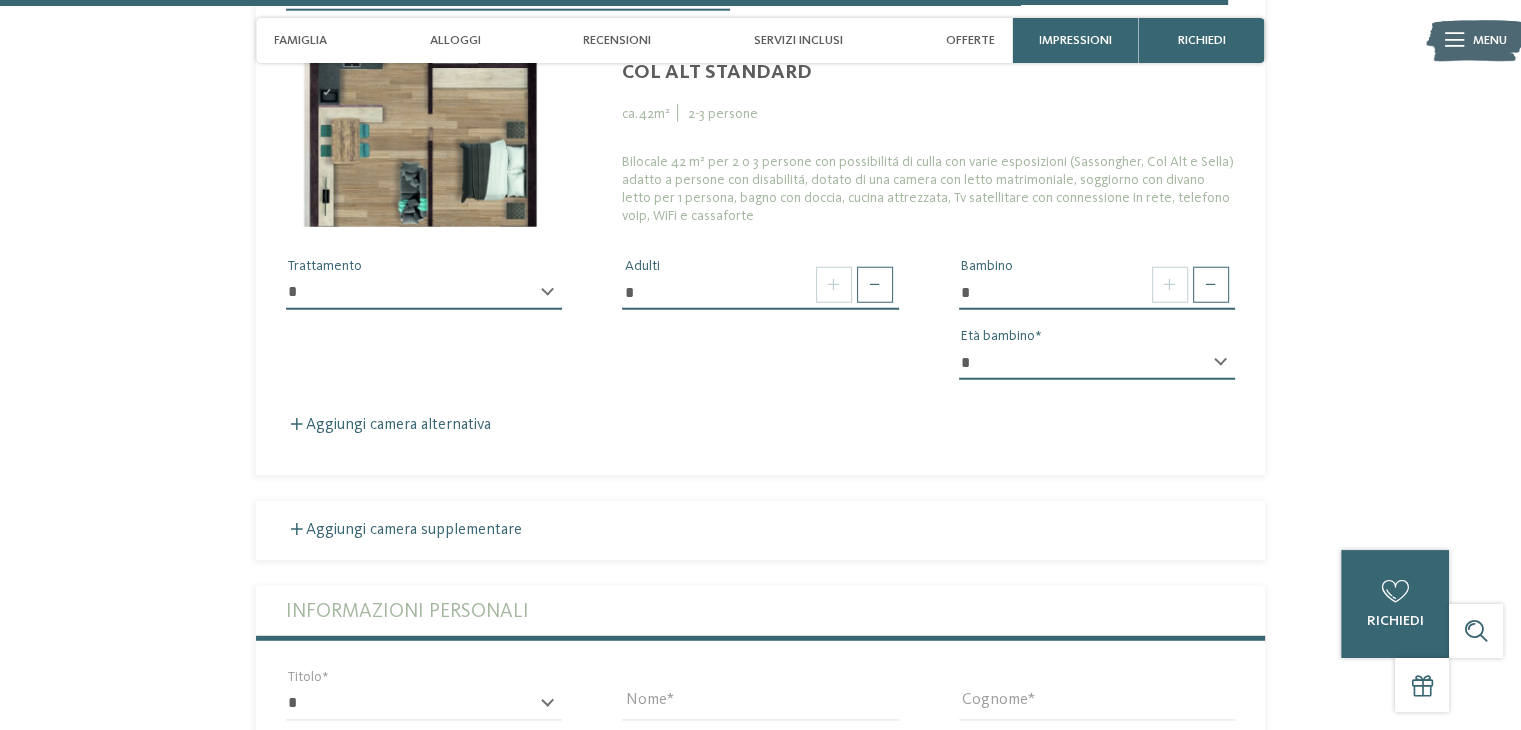 scroll, scrollTop: 5200, scrollLeft: 0, axis: vertical 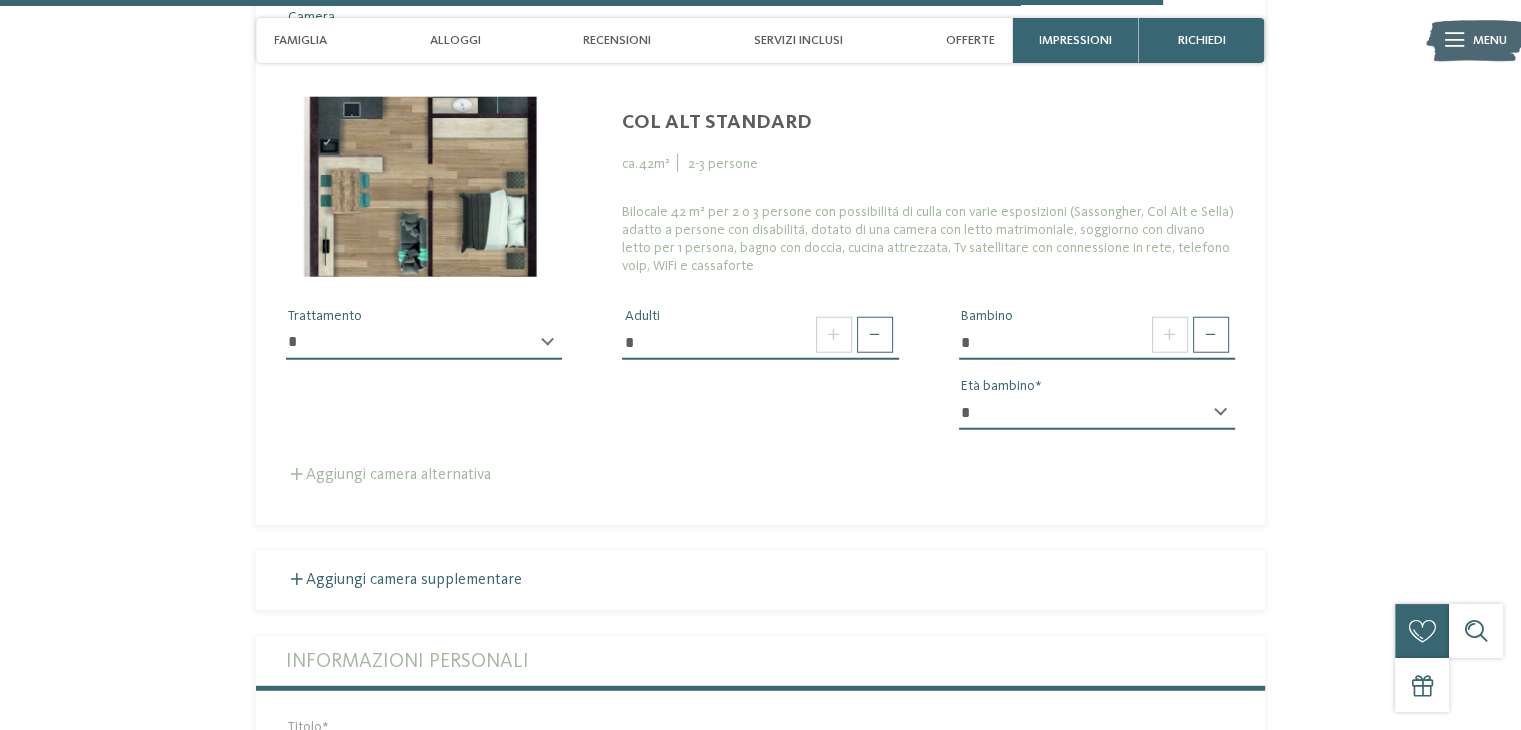 click on "Aggiungi camera alternativa" at bounding box center (388, 475) 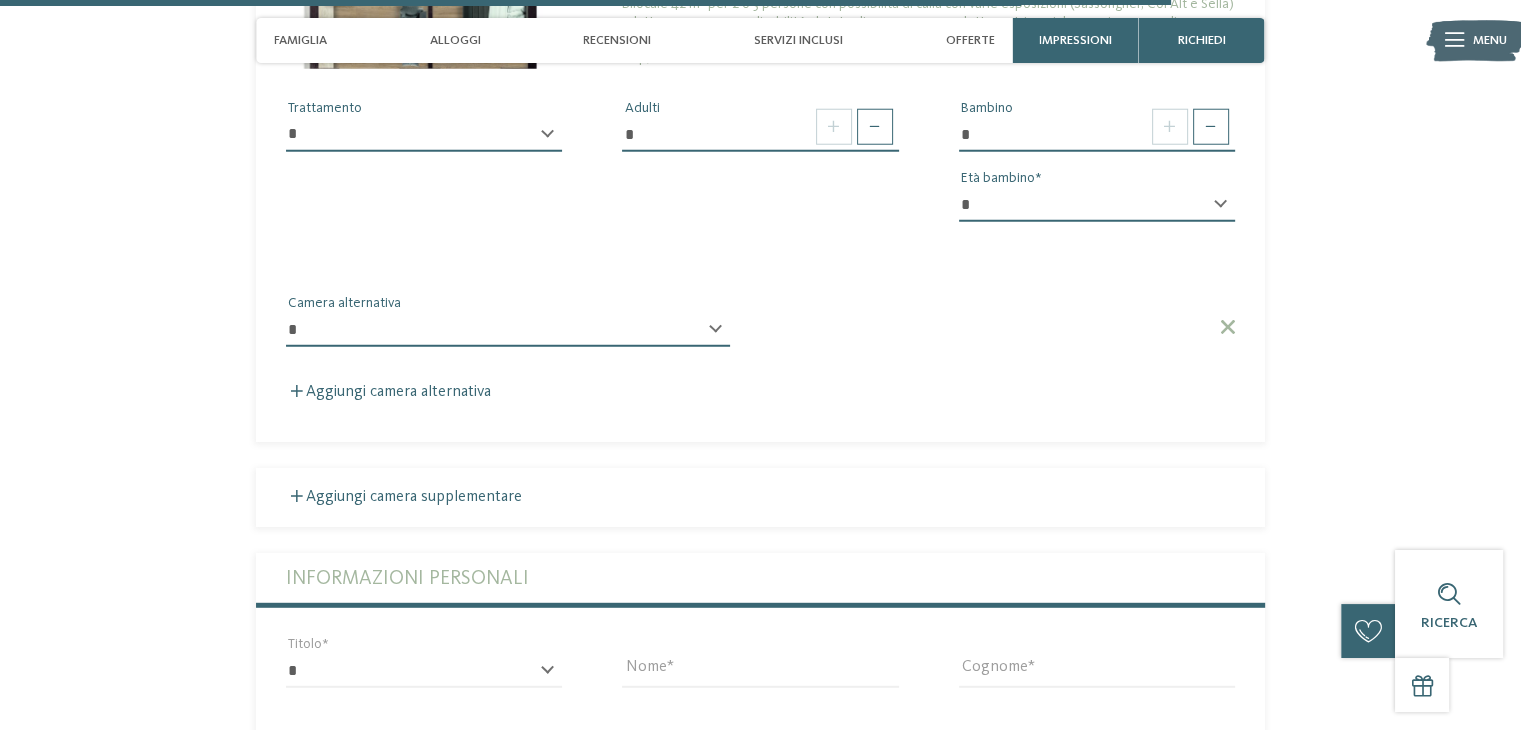 scroll, scrollTop: 5300, scrollLeft: 0, axis: vertical 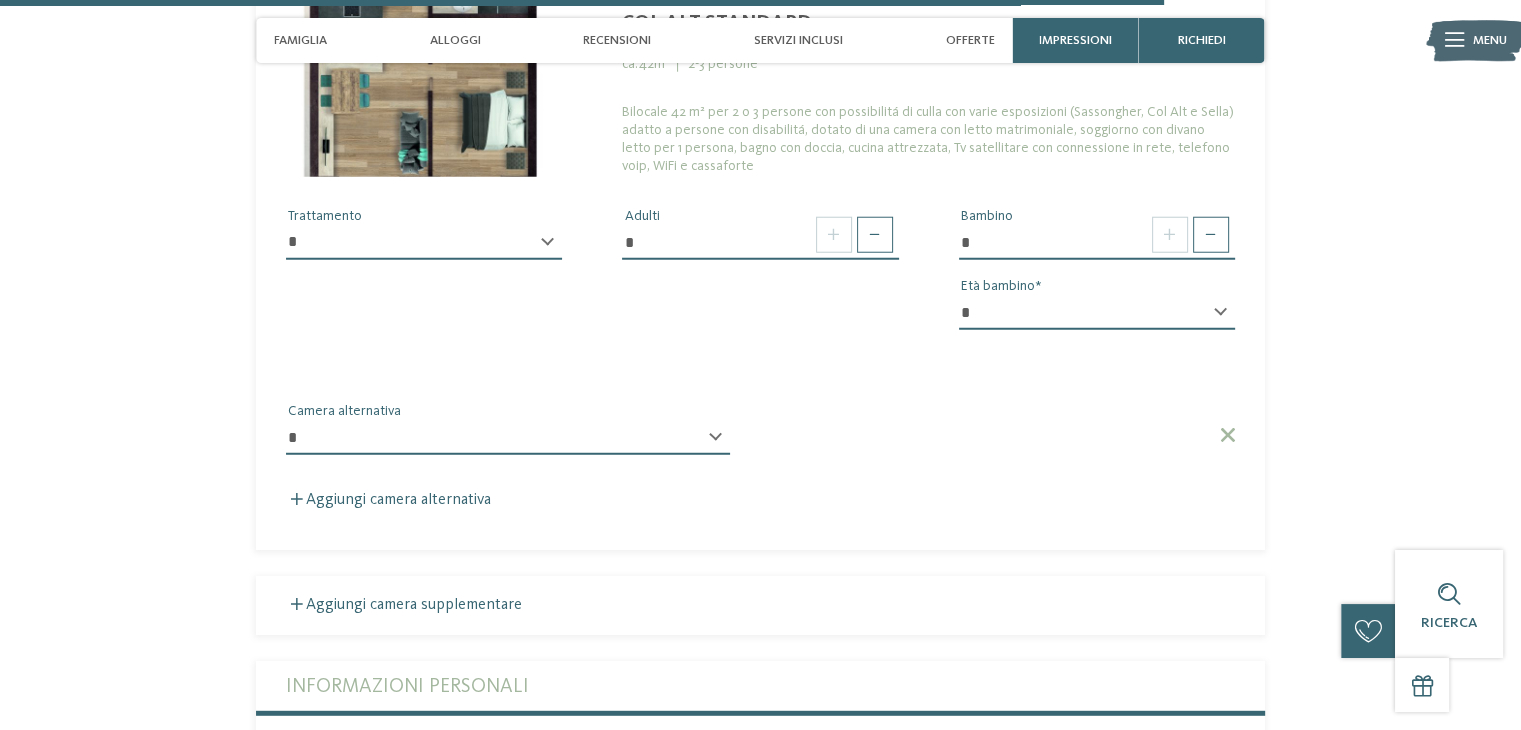 click on "* *********" at bounding box center (424, 243) 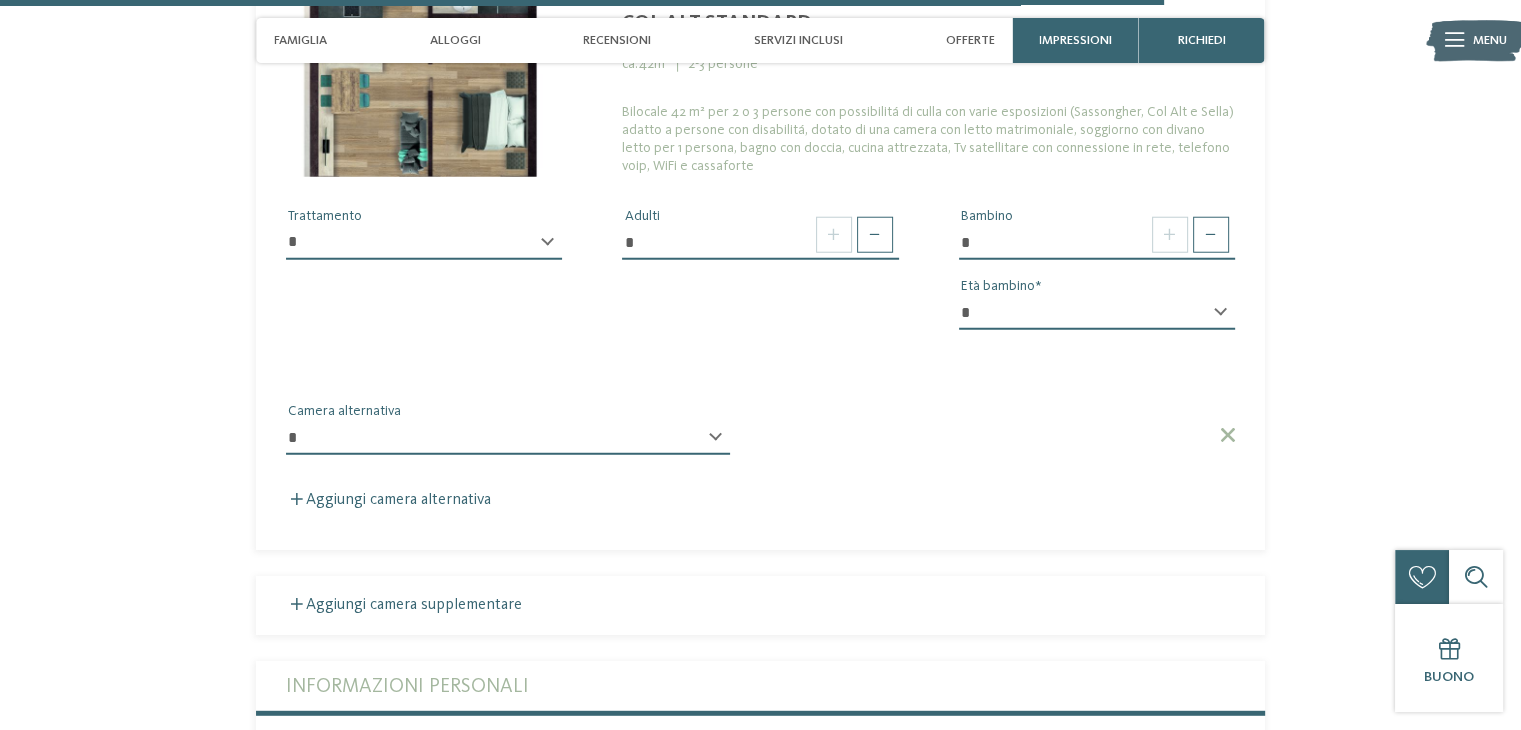 select on "*" 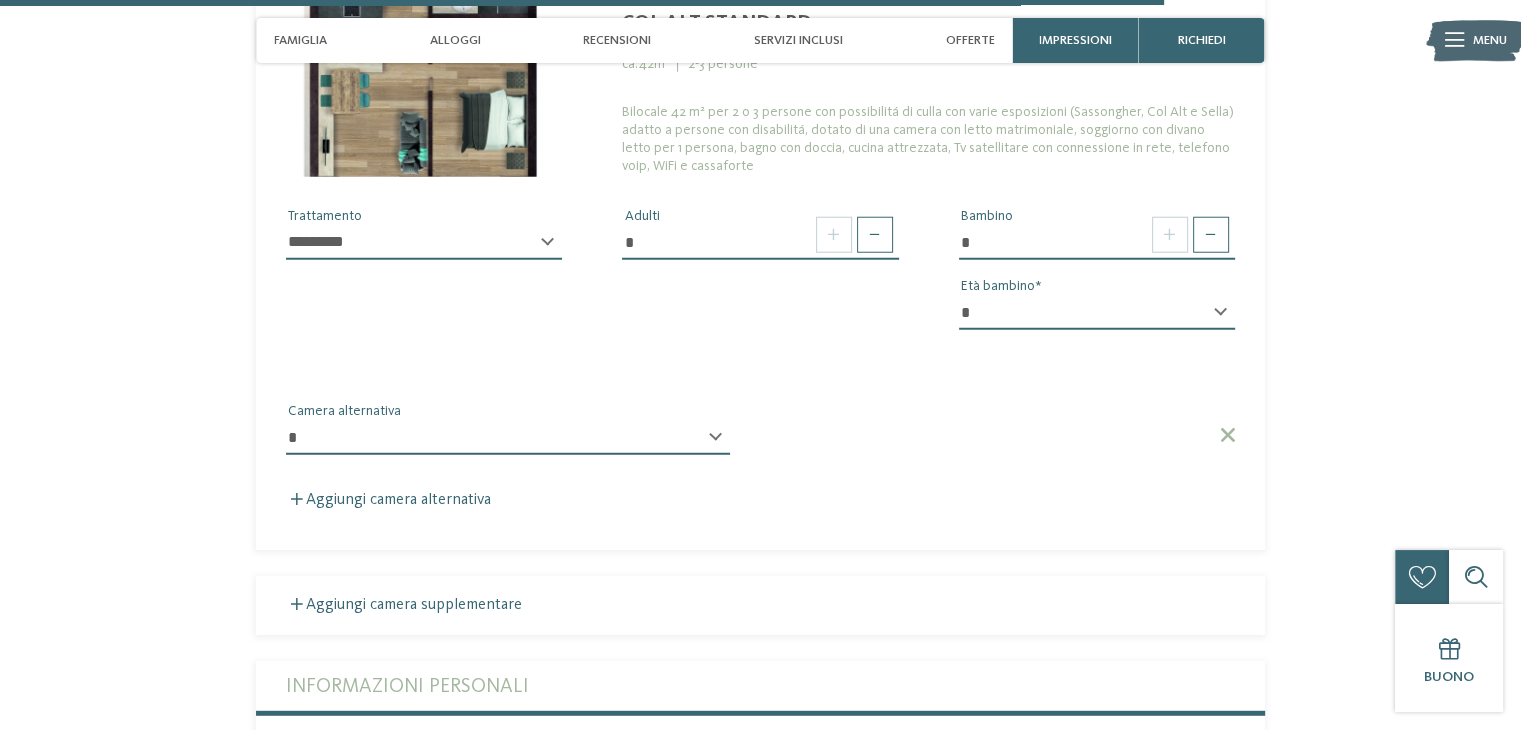click on "* *********" at bounding box center (424, 243) 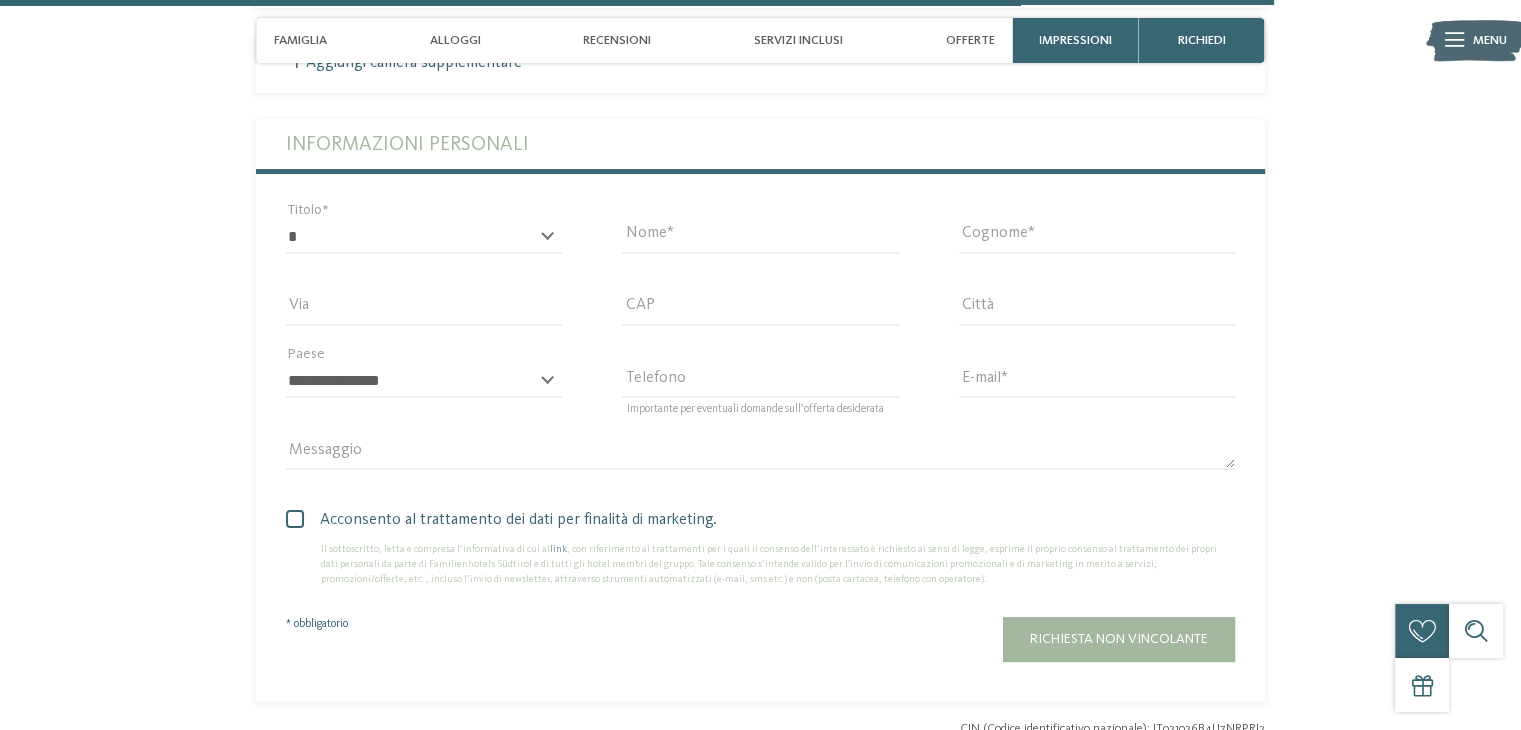 scroll, scrollTop: 5700, scrollLeft: 0, axis: vertical 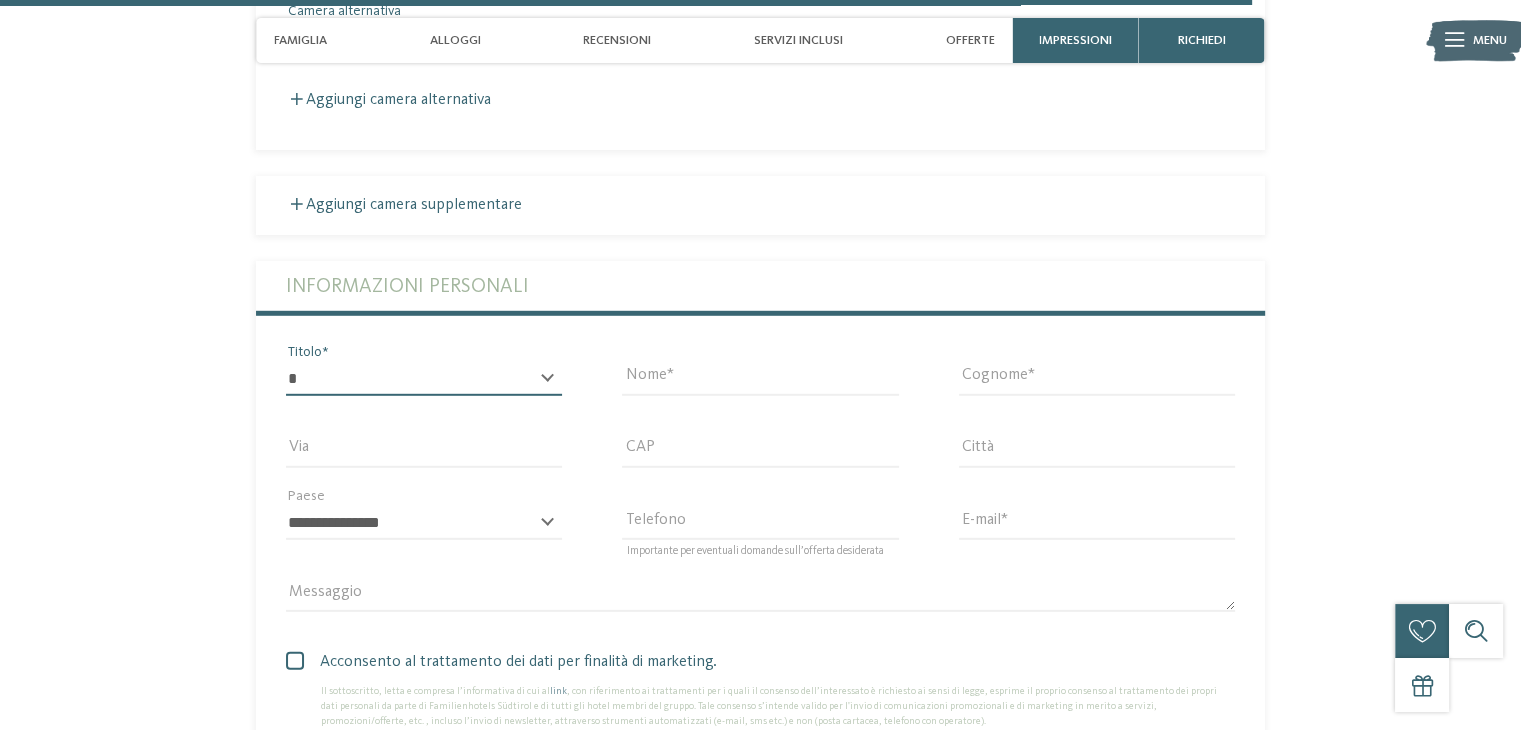 click on "* ****** ******* ******** ******" at bounding box center [424, 379] 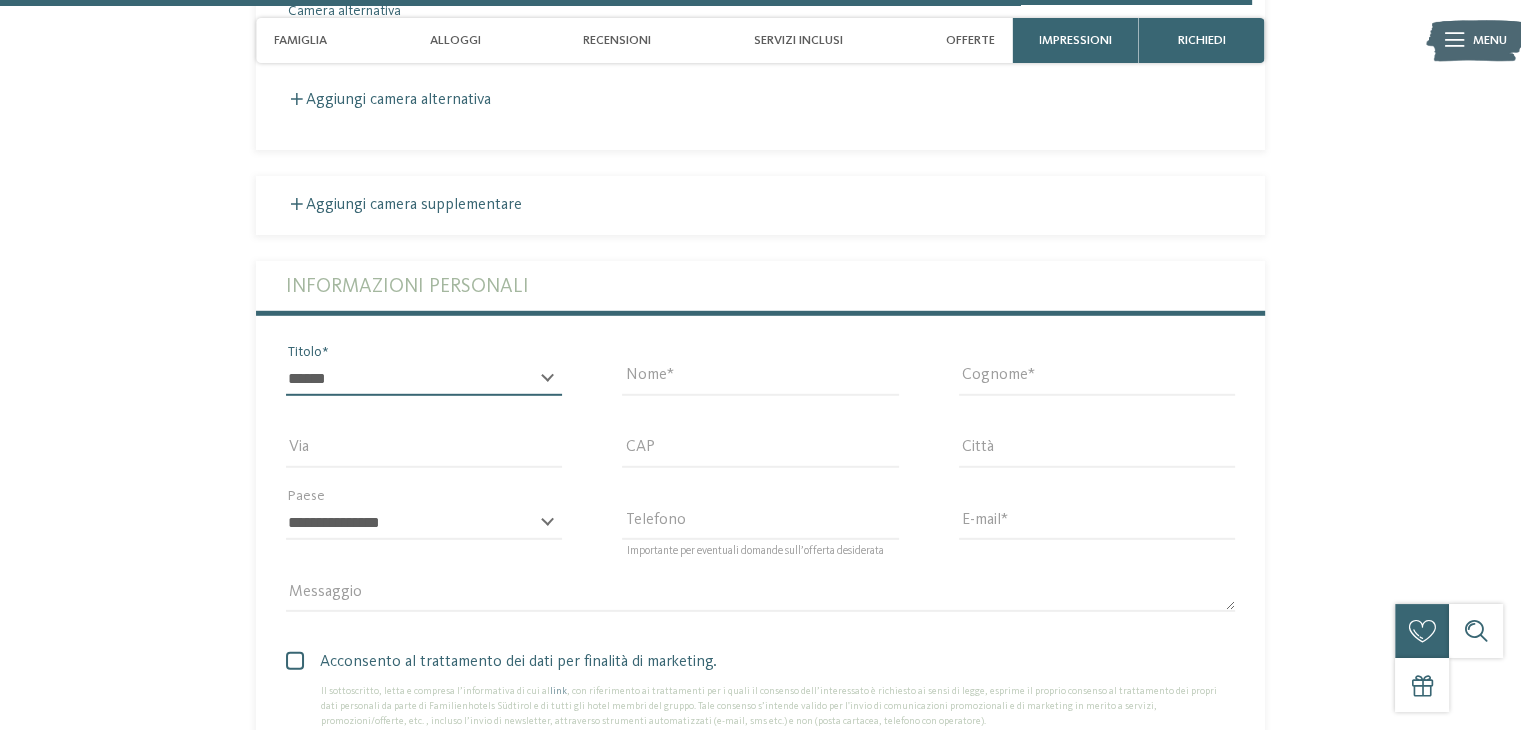 click on "* ****** ******* ******** ******" at bounding box center [424, 379] 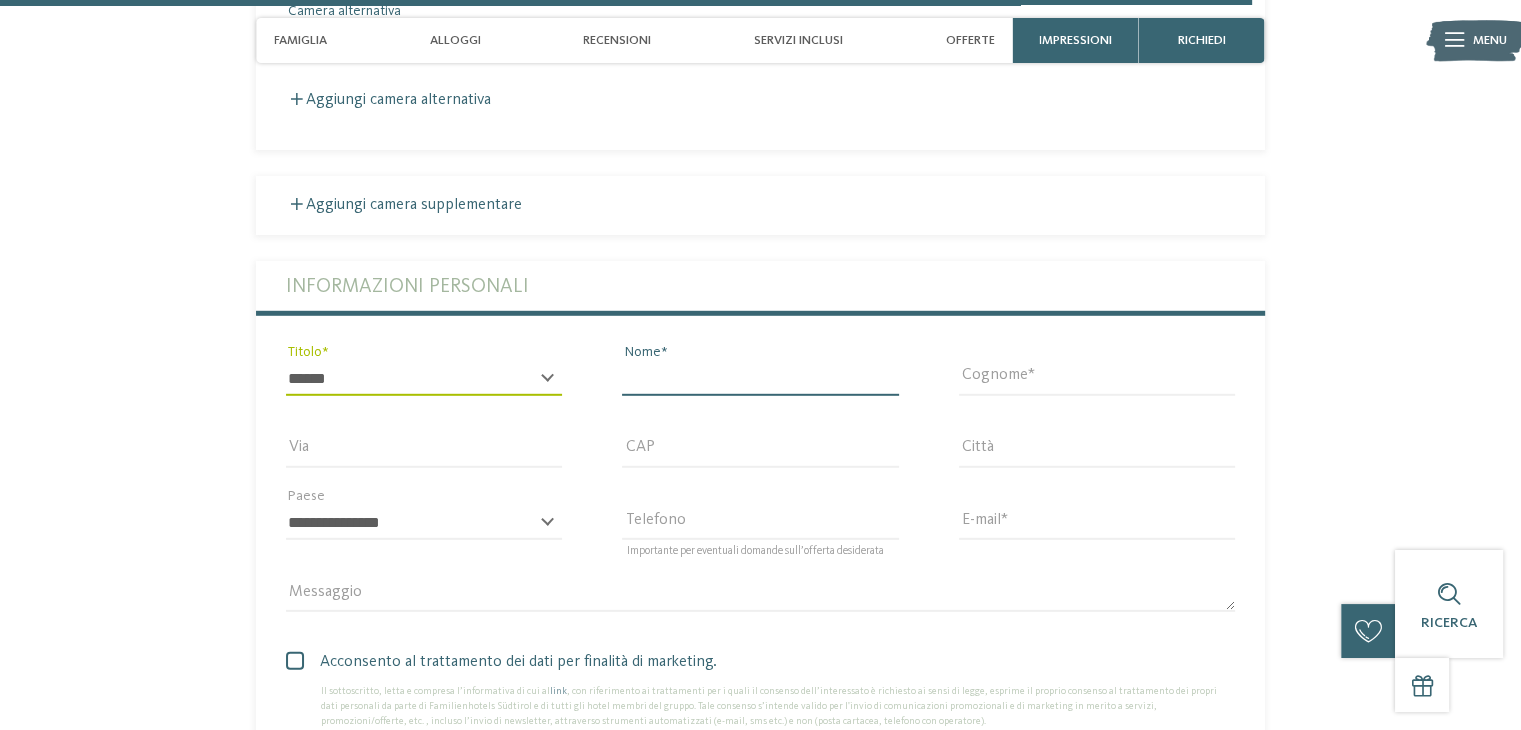 click on "Nome" at bounding box center [760, 379] 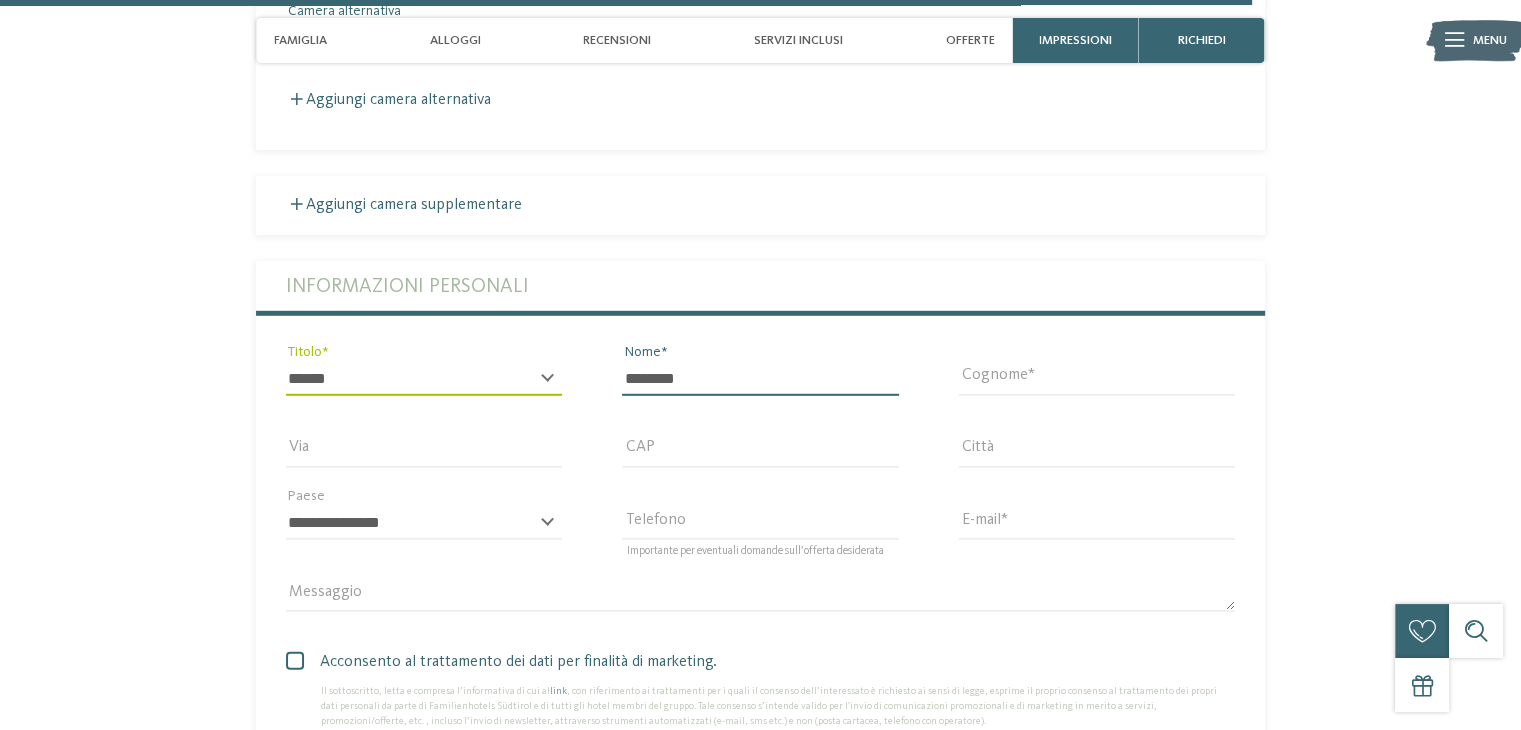 type on "********" 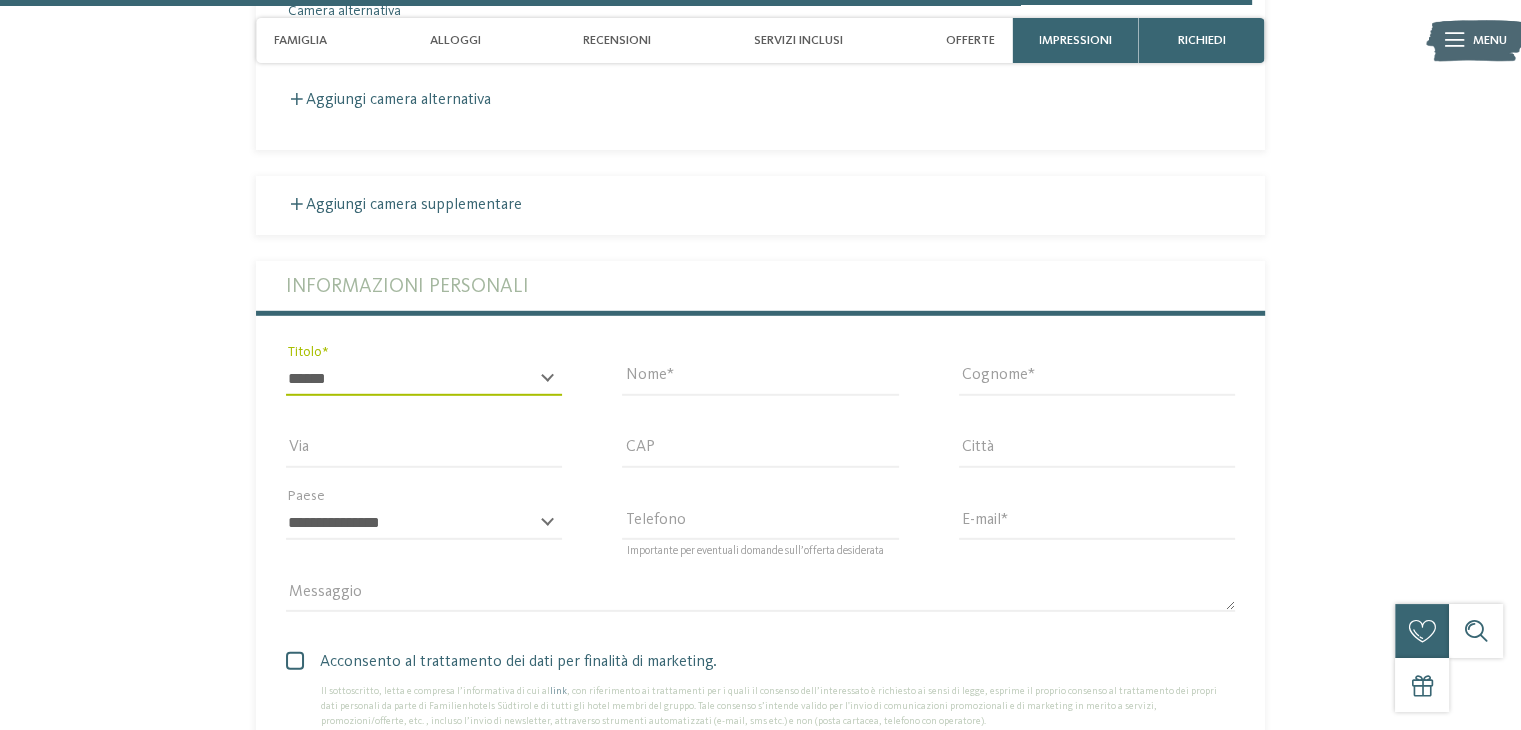 click on "Cognome" at bounding box center [1097, 378] 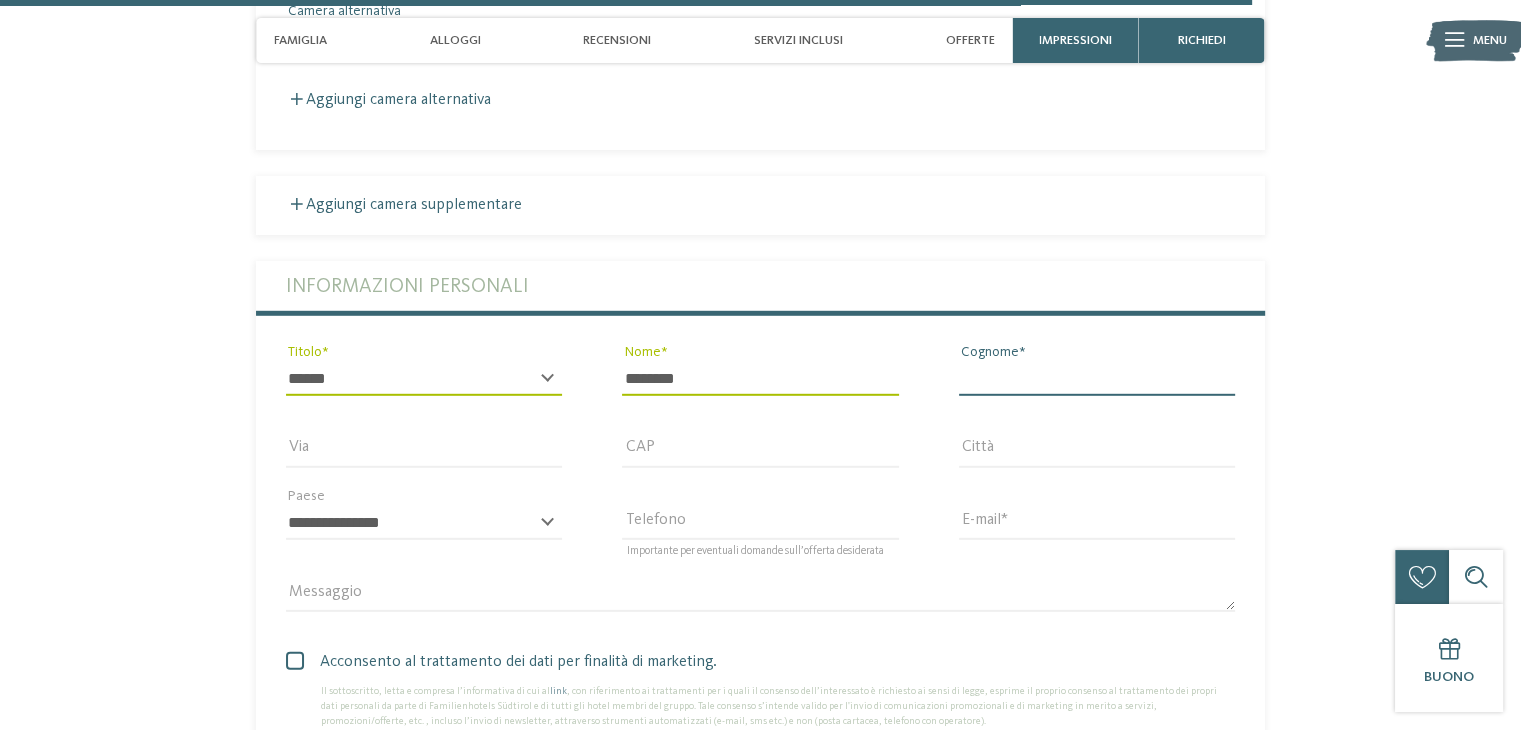 click on "Cognome" at bounding box center [1097, 379] 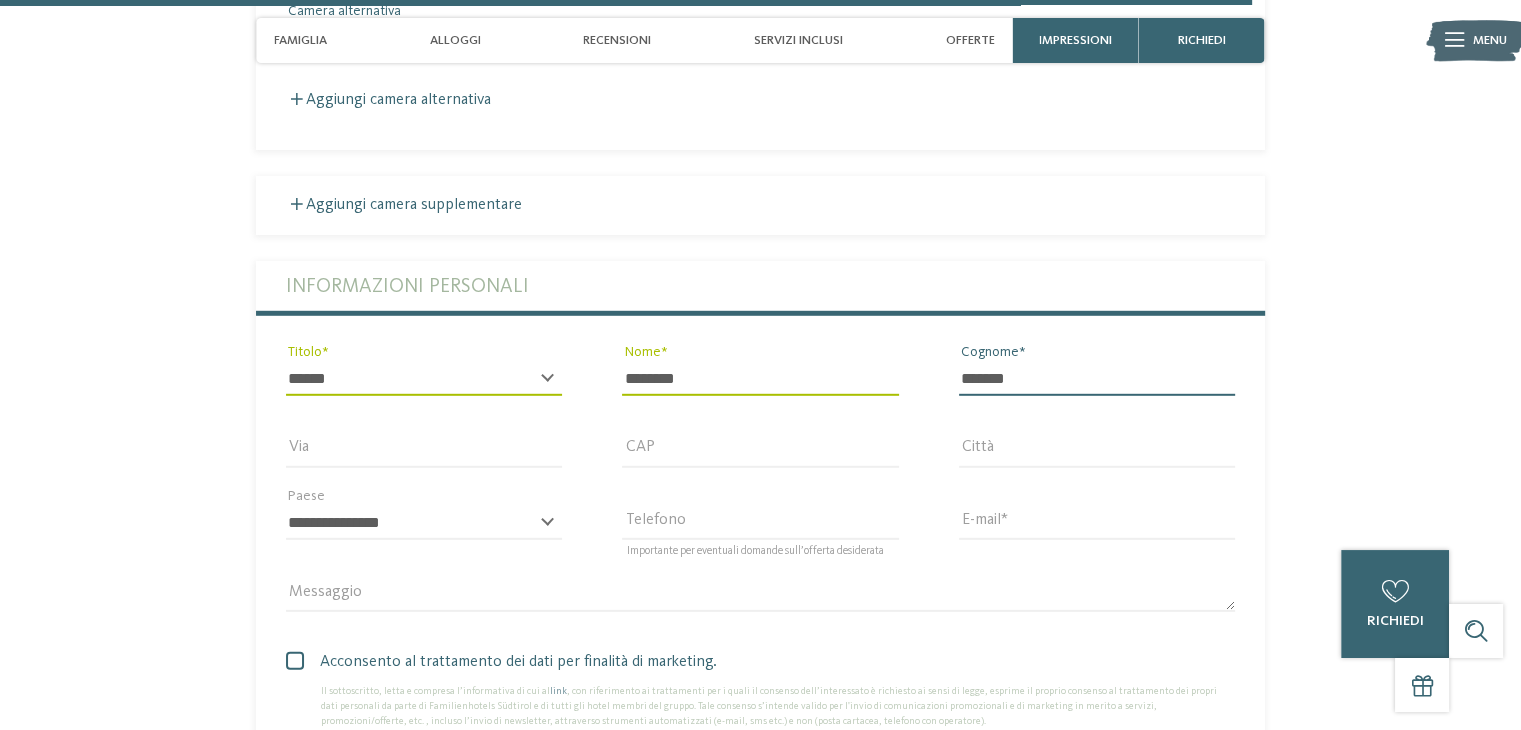 type on "*******" 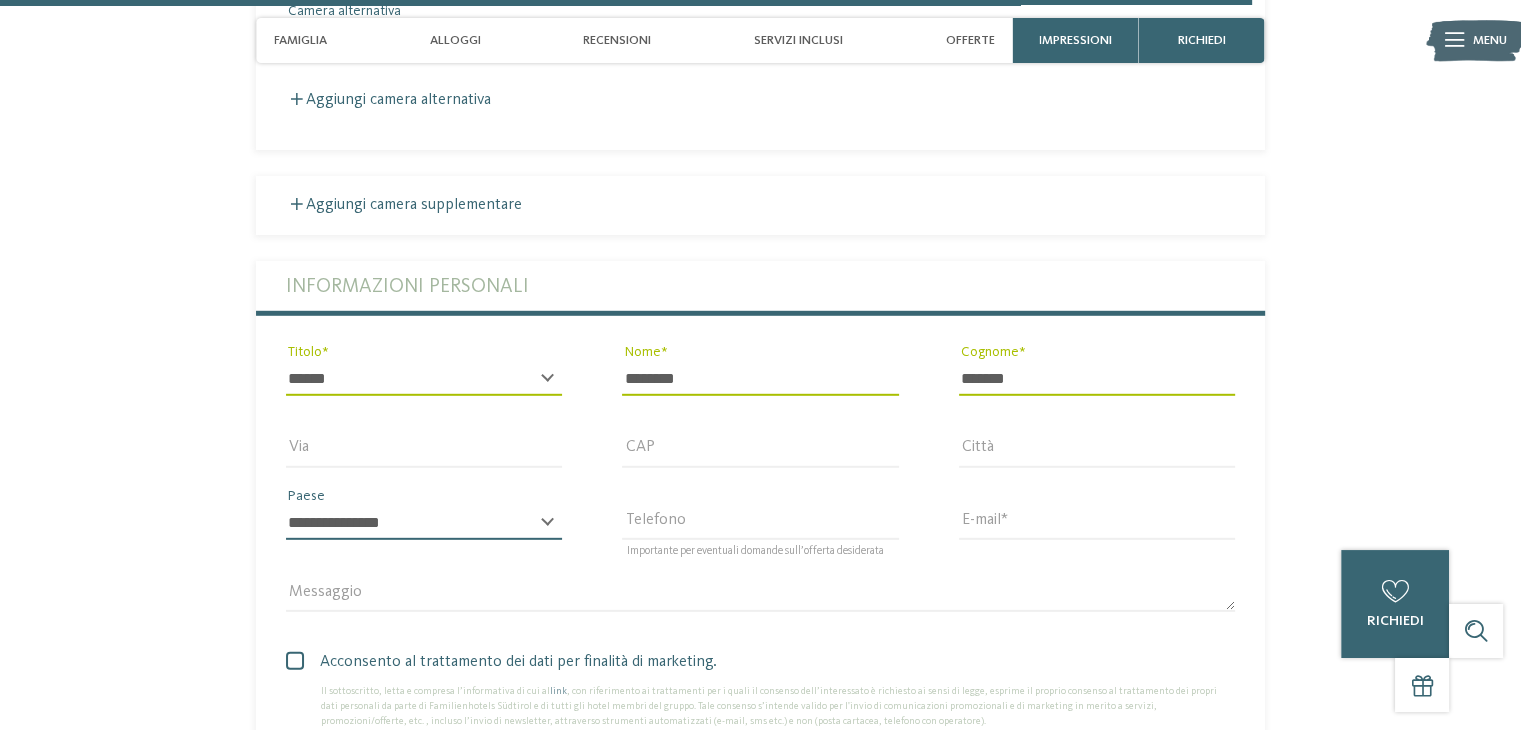 click on "**********" at bounding box center [424, 523] 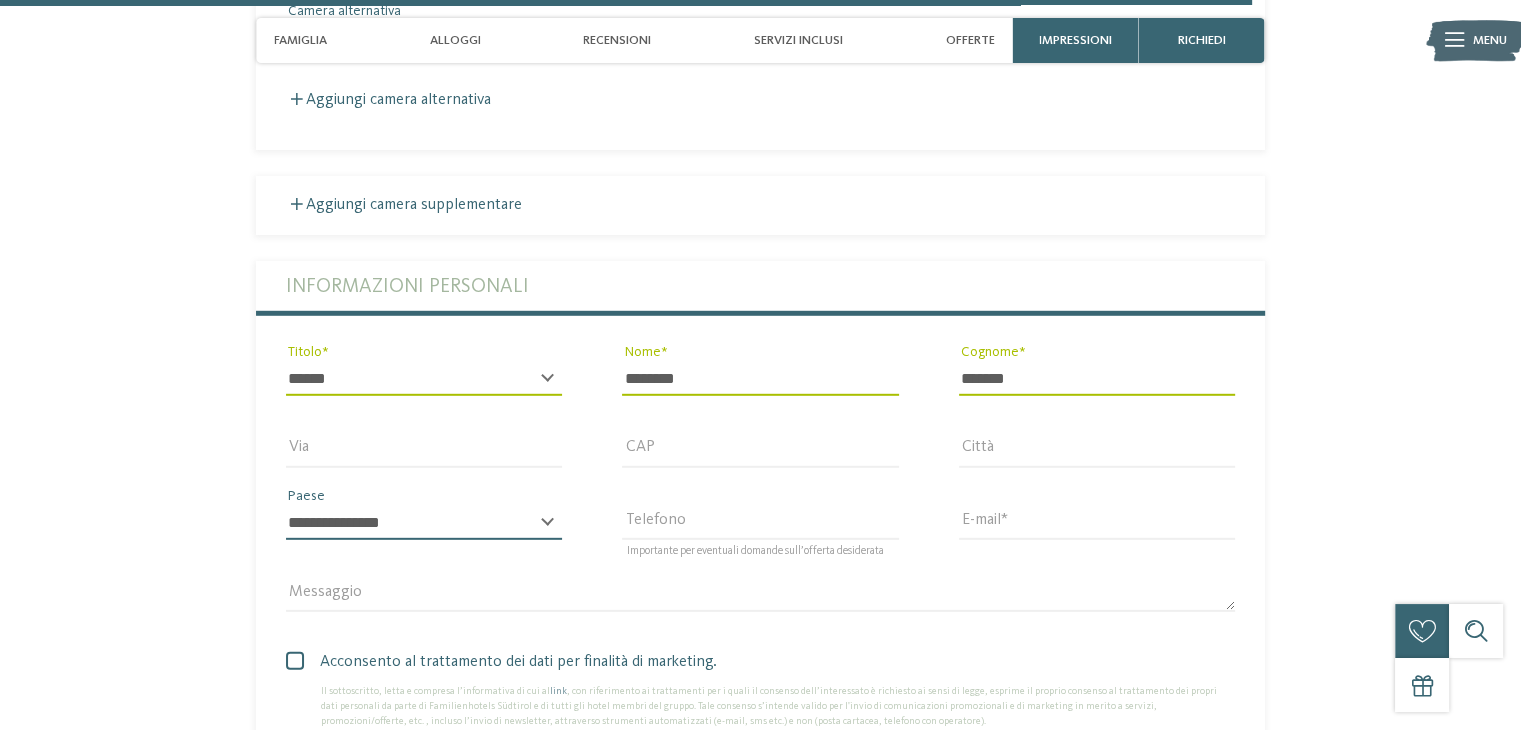 select on "**" 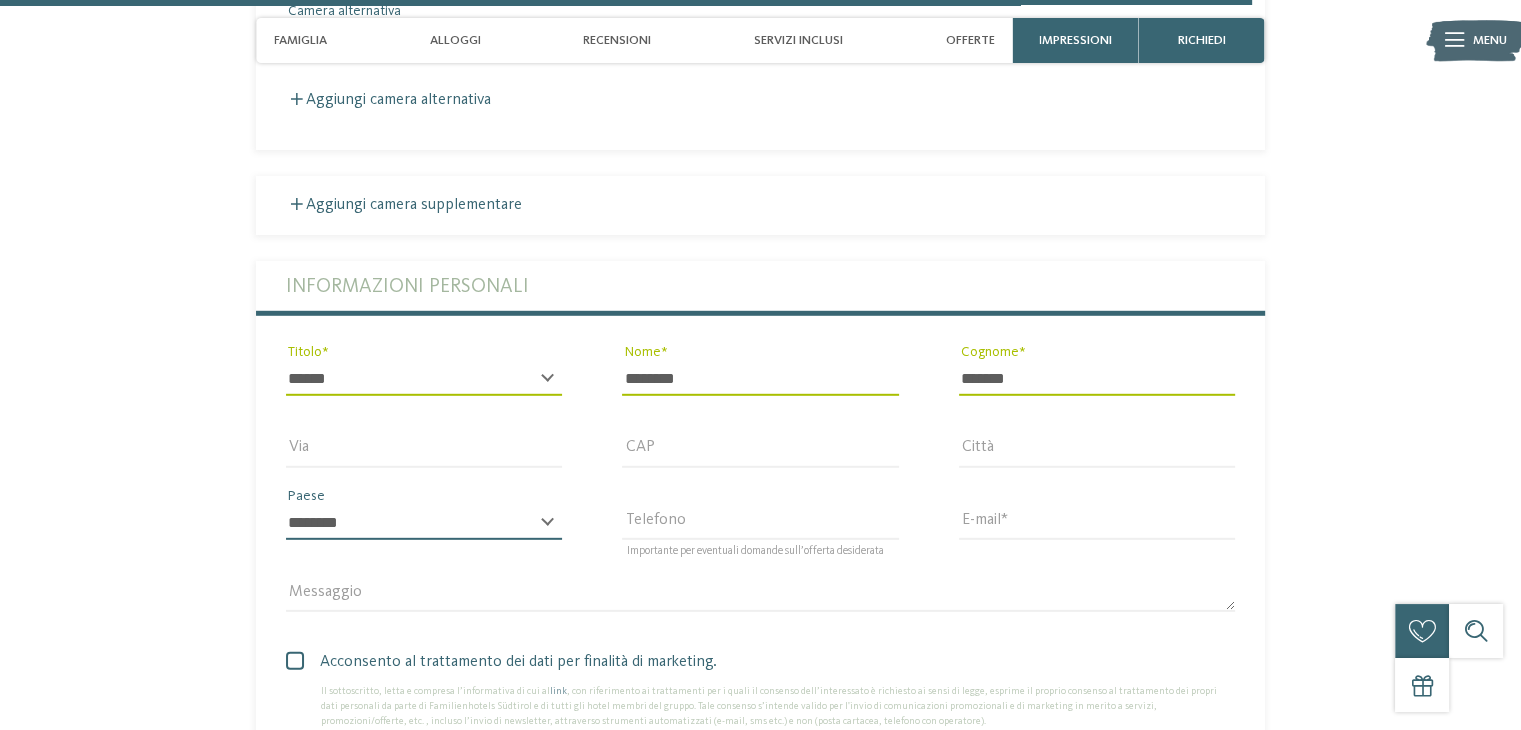 click on "**********" at bounding box center (424, 523) 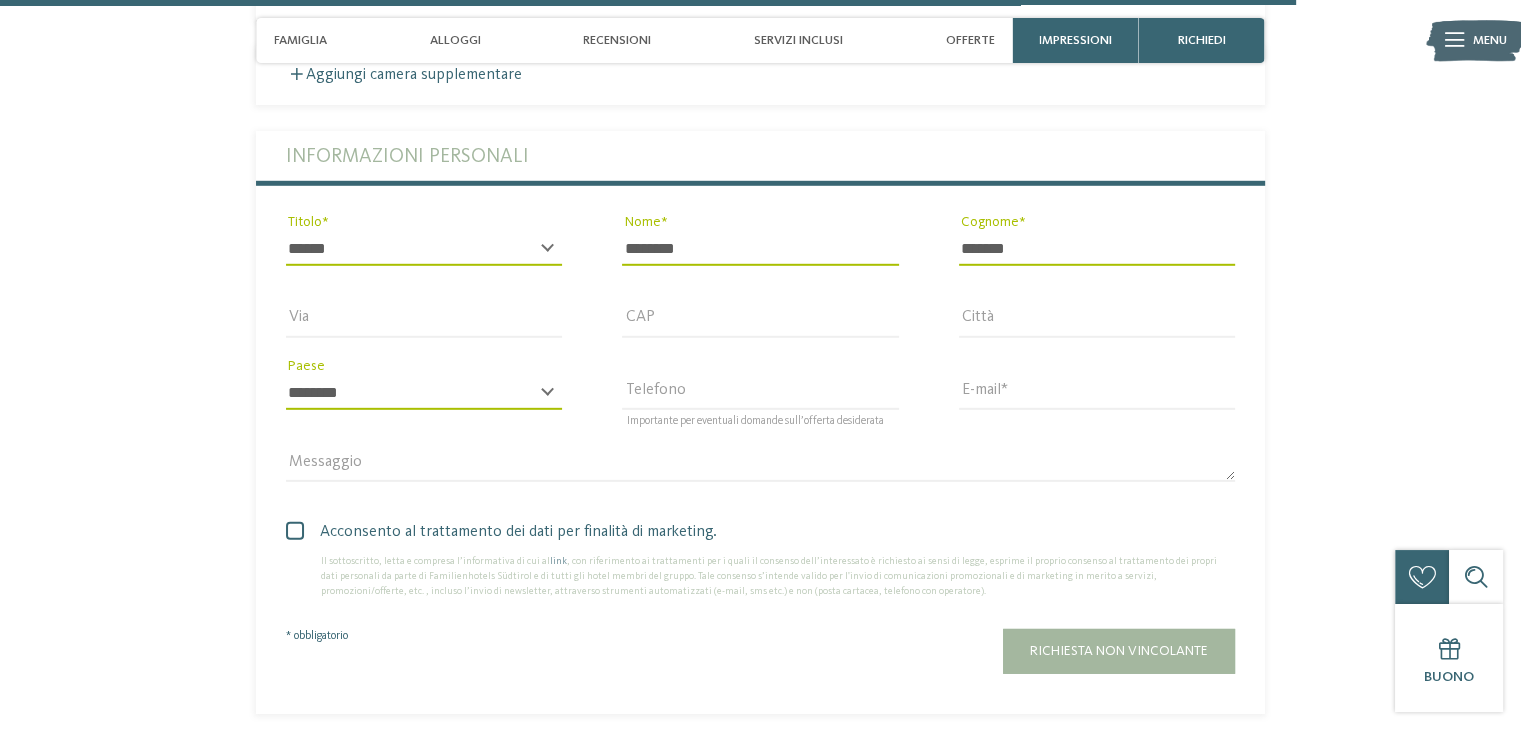 scroll, scrollTop: 5800, scrollLeft: 0, axis: vertical 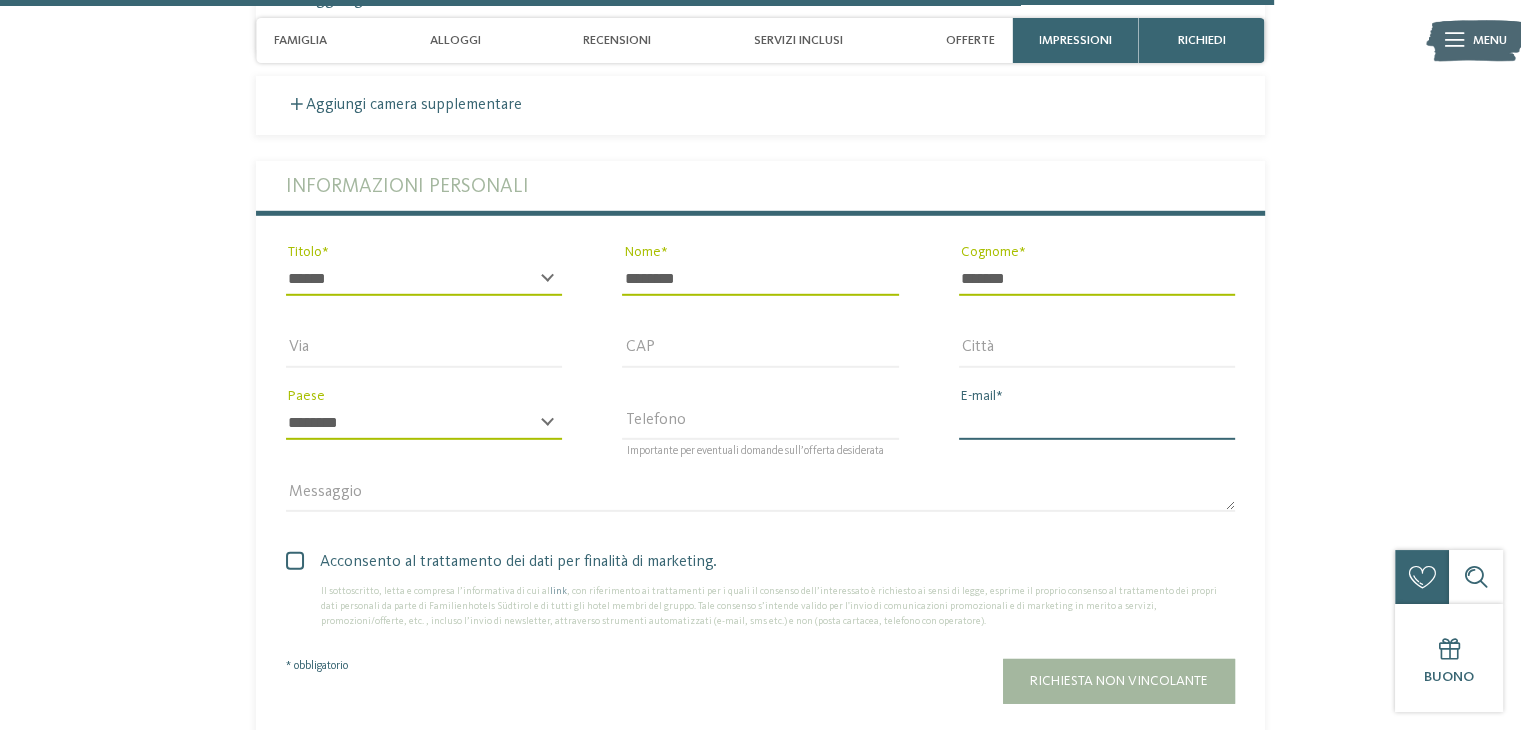 click on "E-mail" at bounding box center (1097, 423) 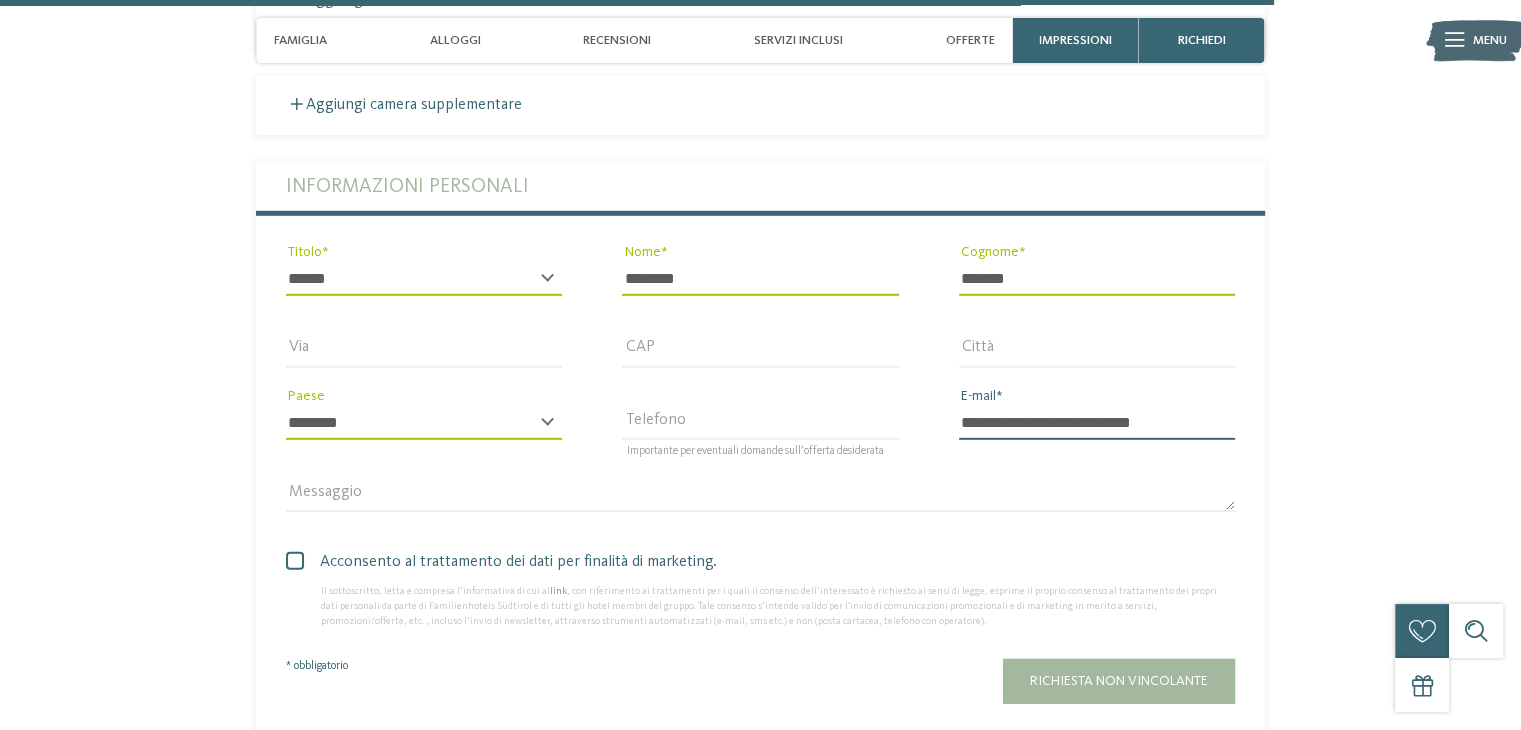 type on "**********" 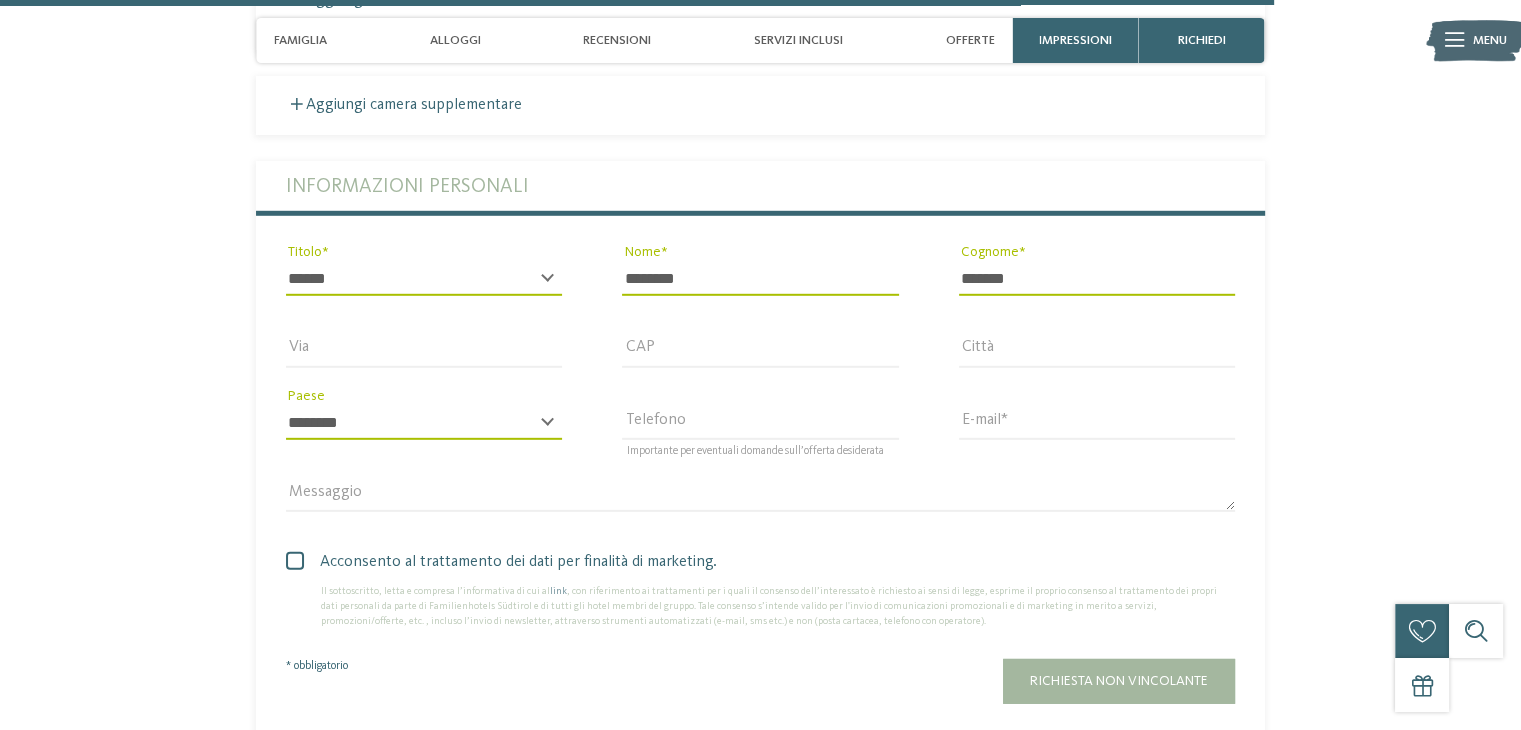 click at bounding box center [295, 561] 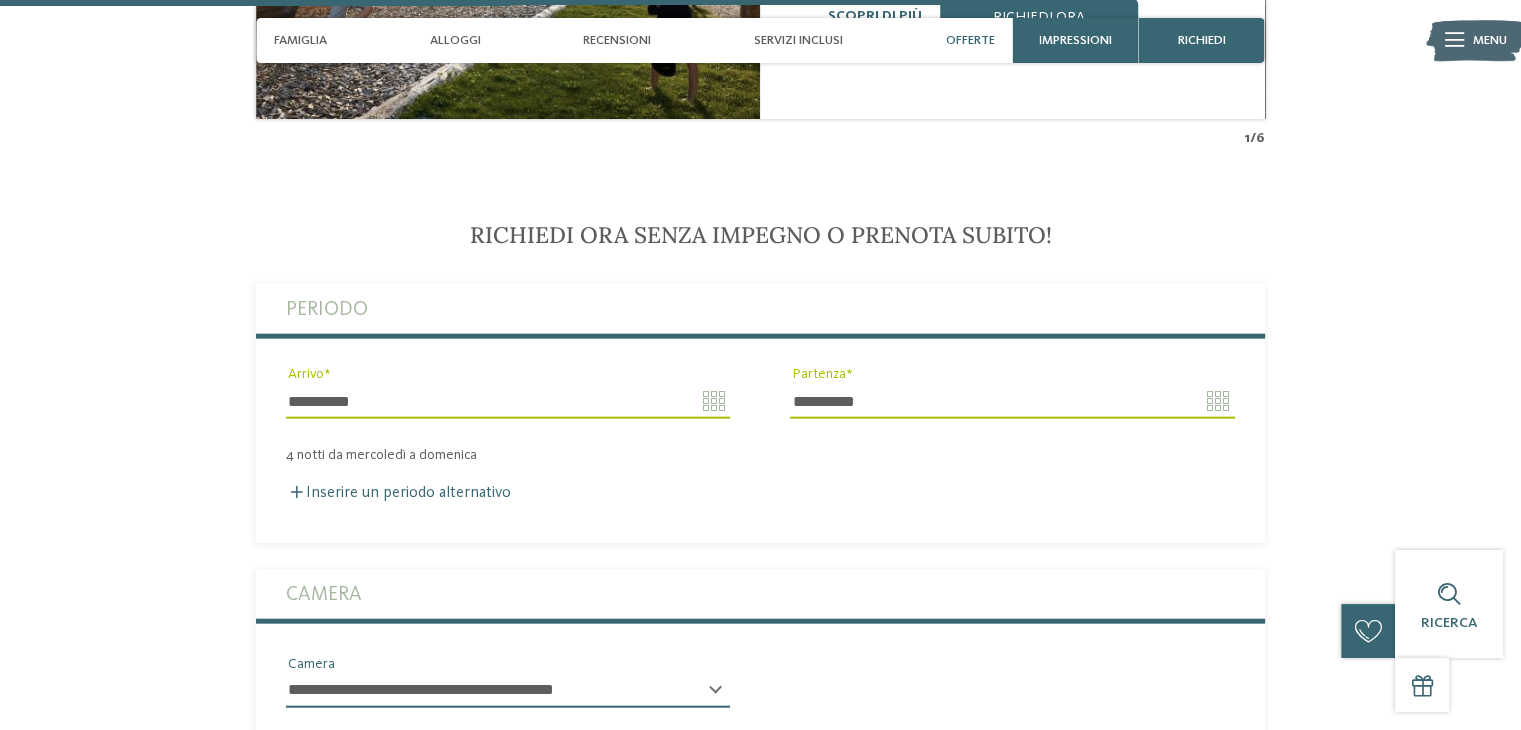 scroll, scrollTop: 4300, scrollLeft: 0, axis: vertical 